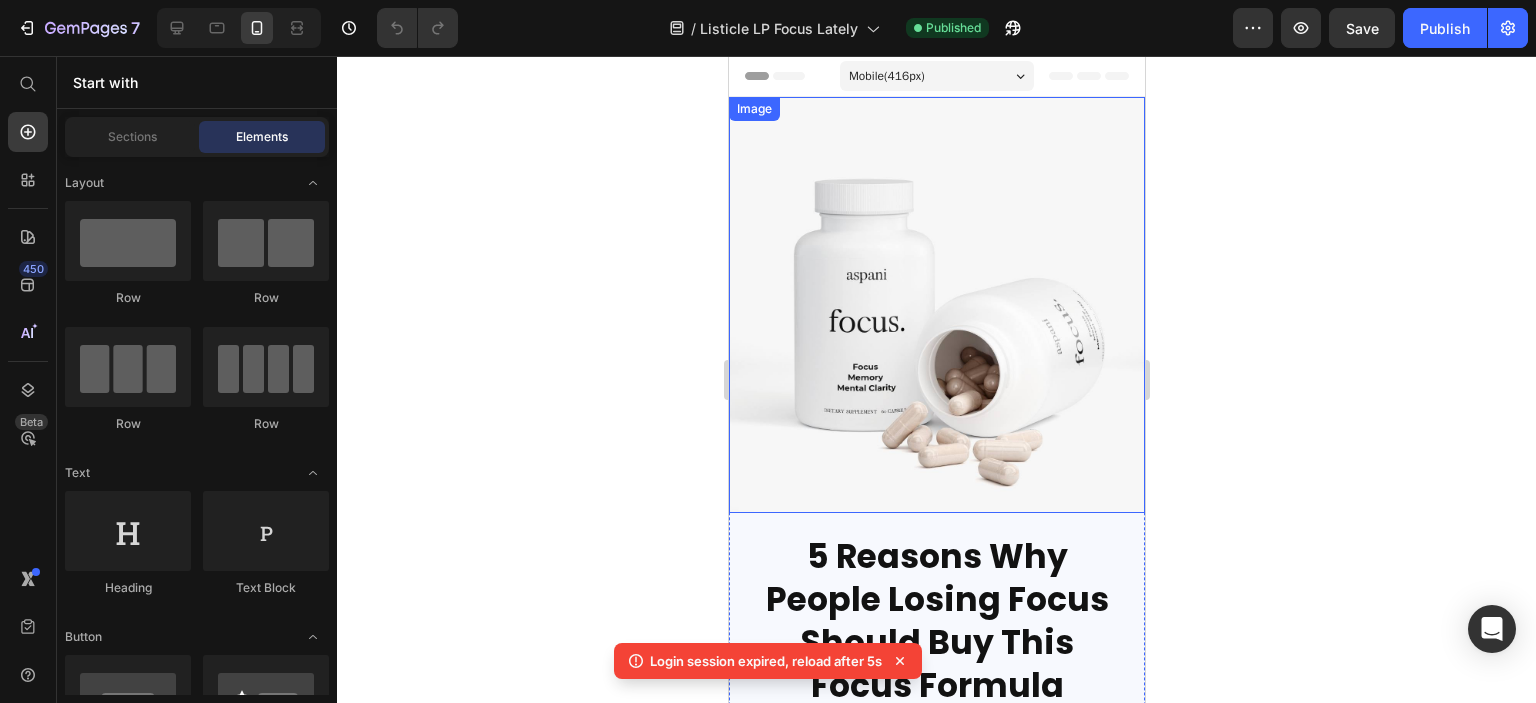 scroll, scrollTop: 0, scrollLeft: 0, axis: both 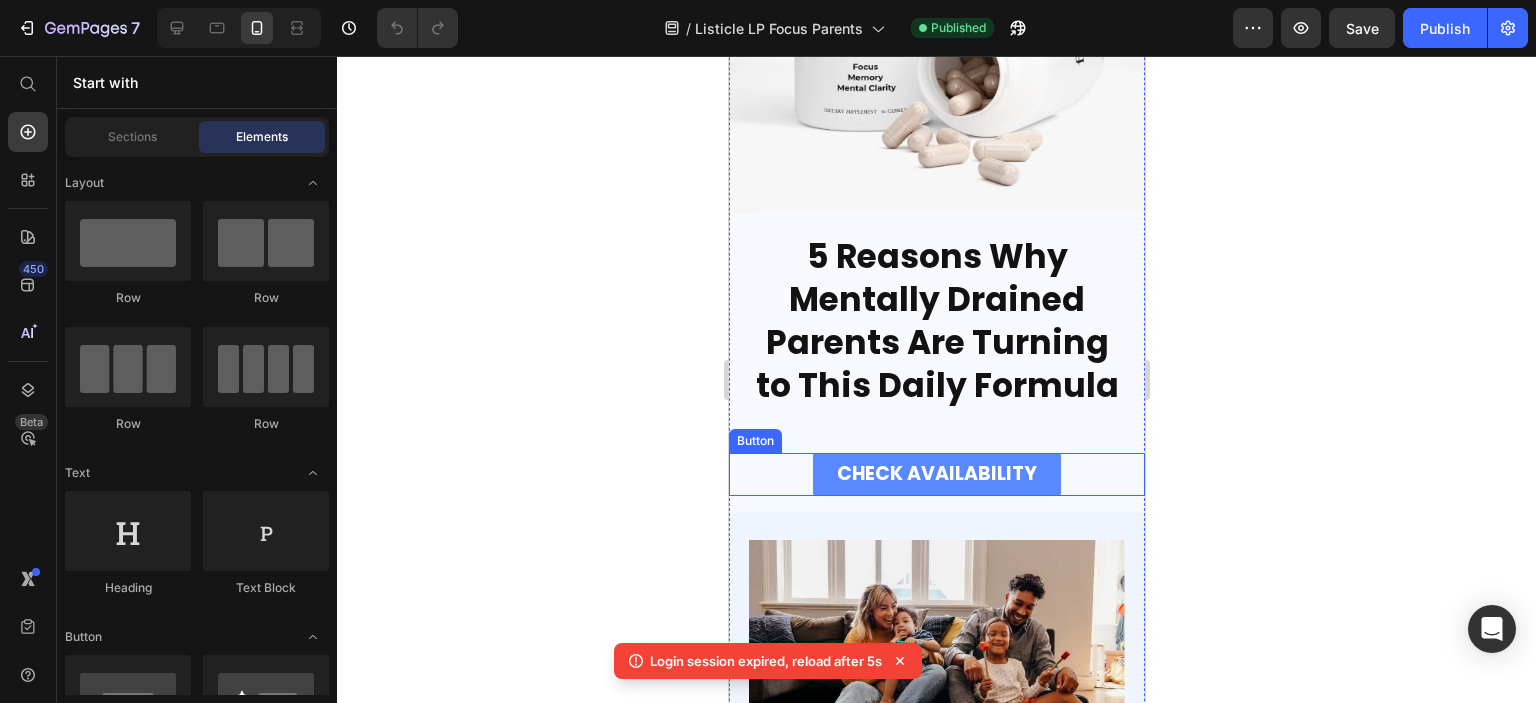 click on "CHECK AVAILABILITY Button" at bounding box center (936, 474) 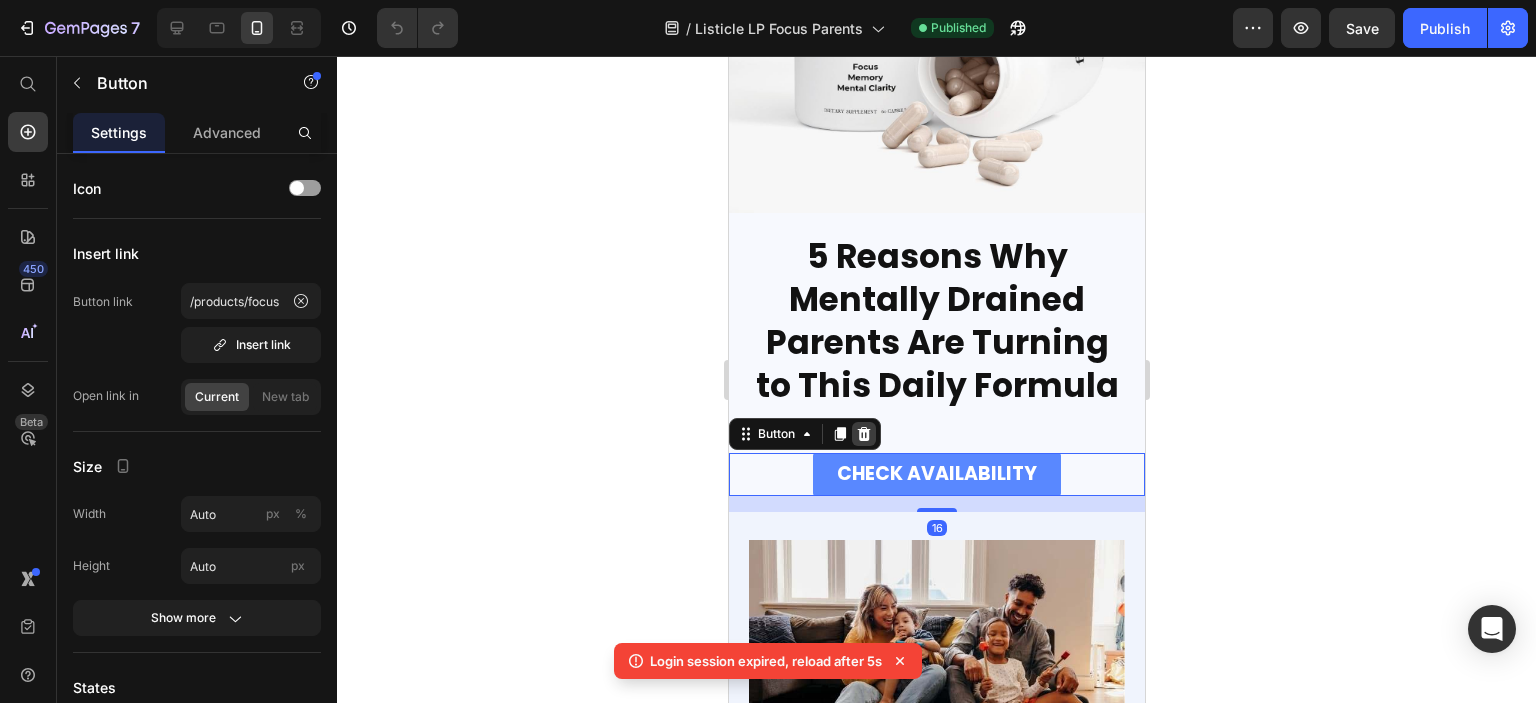 click 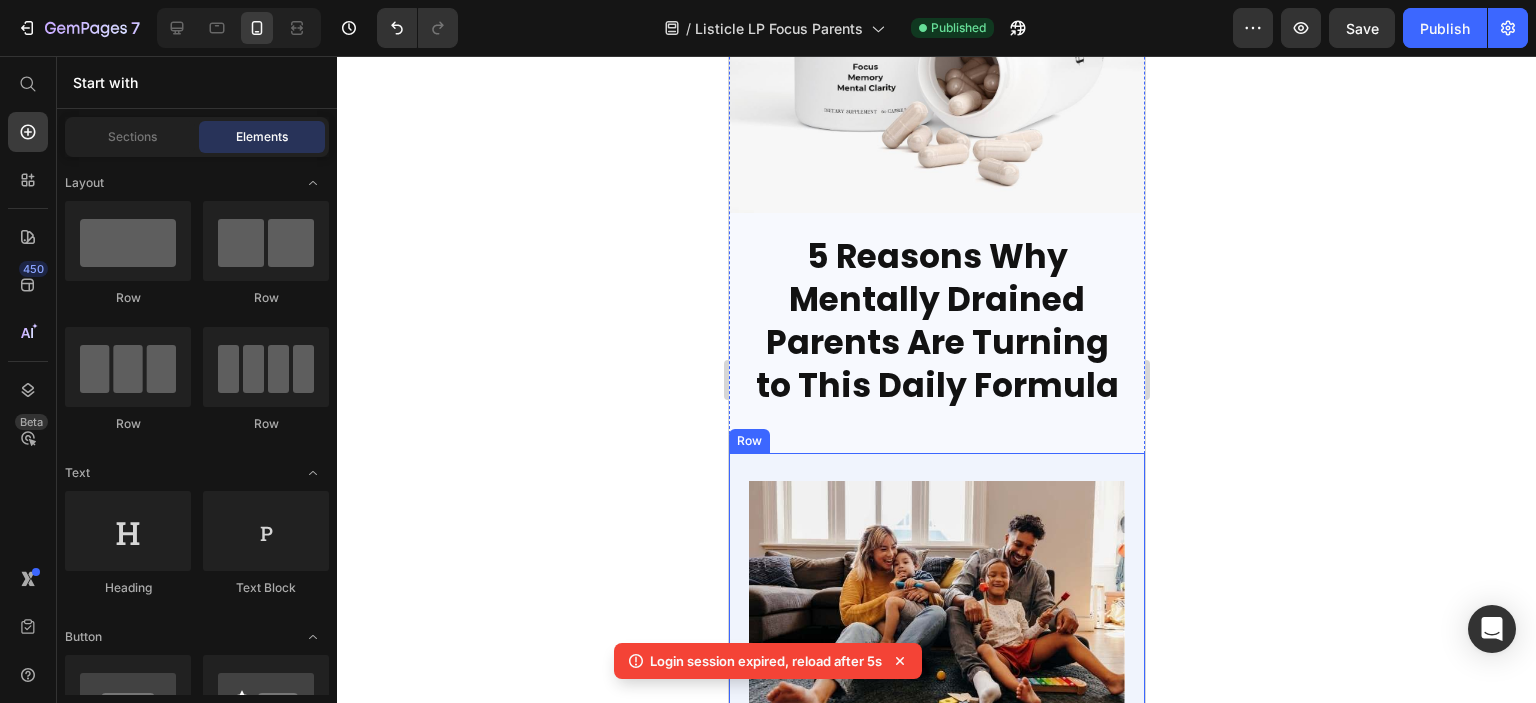 click on "Image 5 Reasons Why Mentally Drained Parents Are Turning to This Daily Formula Heading" at bounding box center [936, 125] 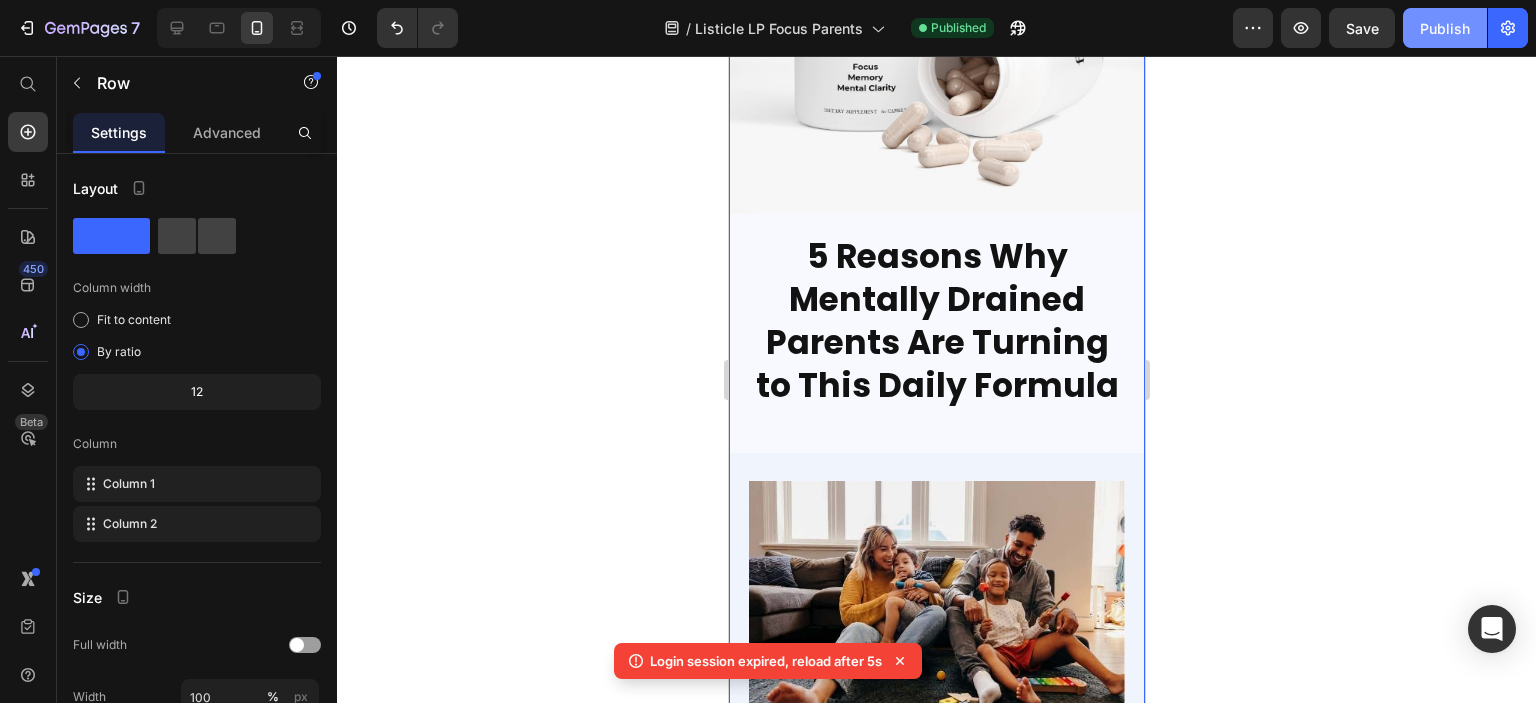 click on "Publish" at bounding box center (1445, 28) 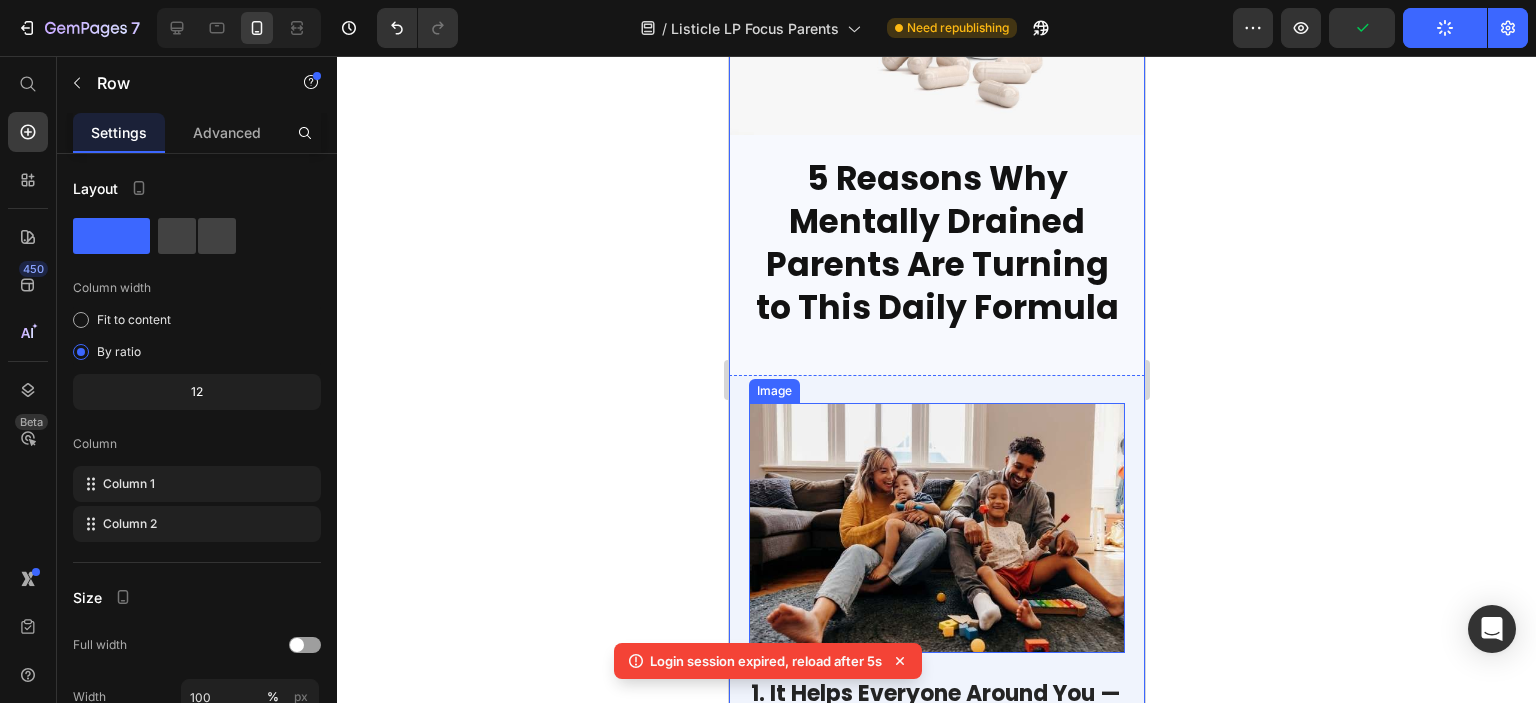 scroll, scrollTop: 200, scrollLeft: 0, axis: vertical 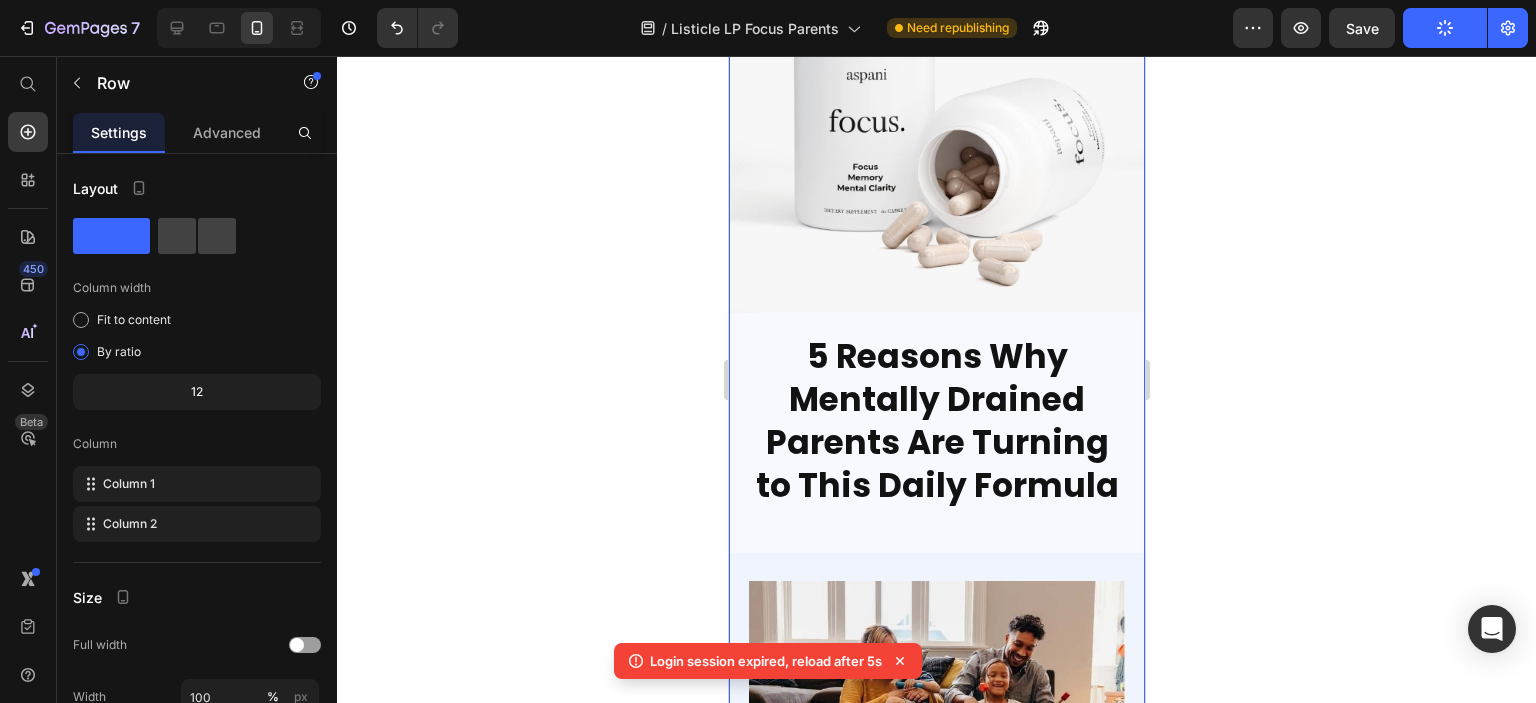click on "Image 5 Reasons Why Mentally Drained Parents Are Turning to This Daily Formula Heading" at bounding box center (936, 225) 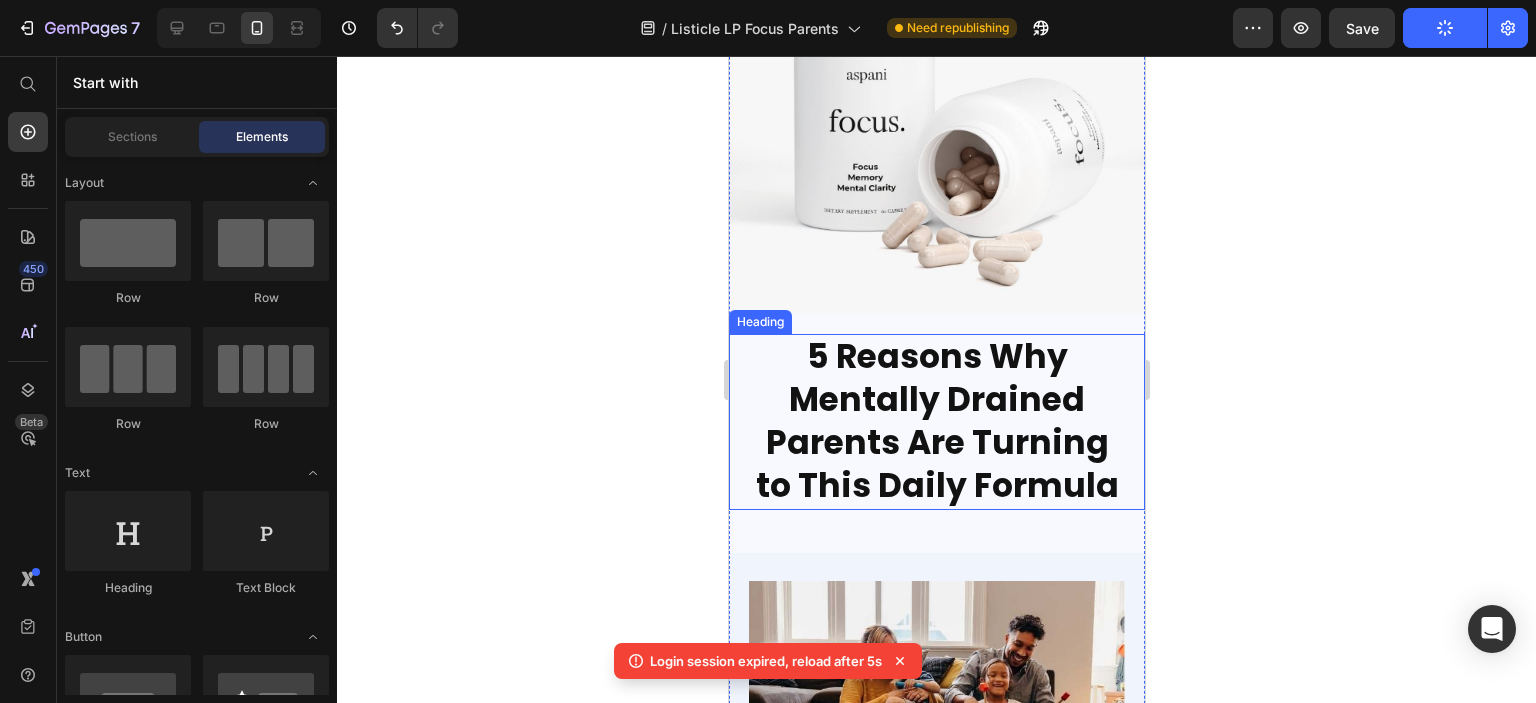 click on "5 Reasons Why Mentally Drained Parents Are Turning to This Daily Formula" at bounding box center [936, 422] 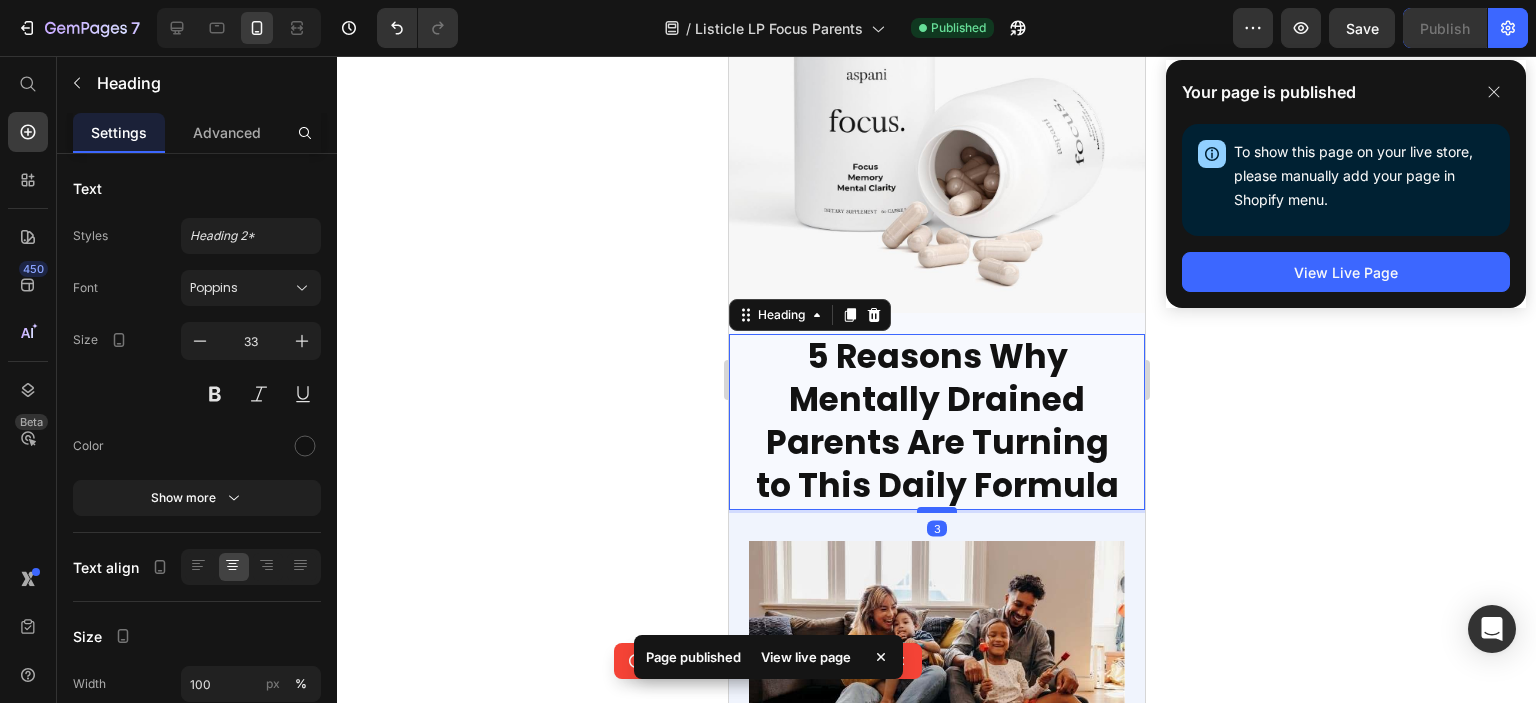 drag, startPoint x: 933, startPoint y: 533, endPoint x: 933, endPoint y: 493, distance: 40 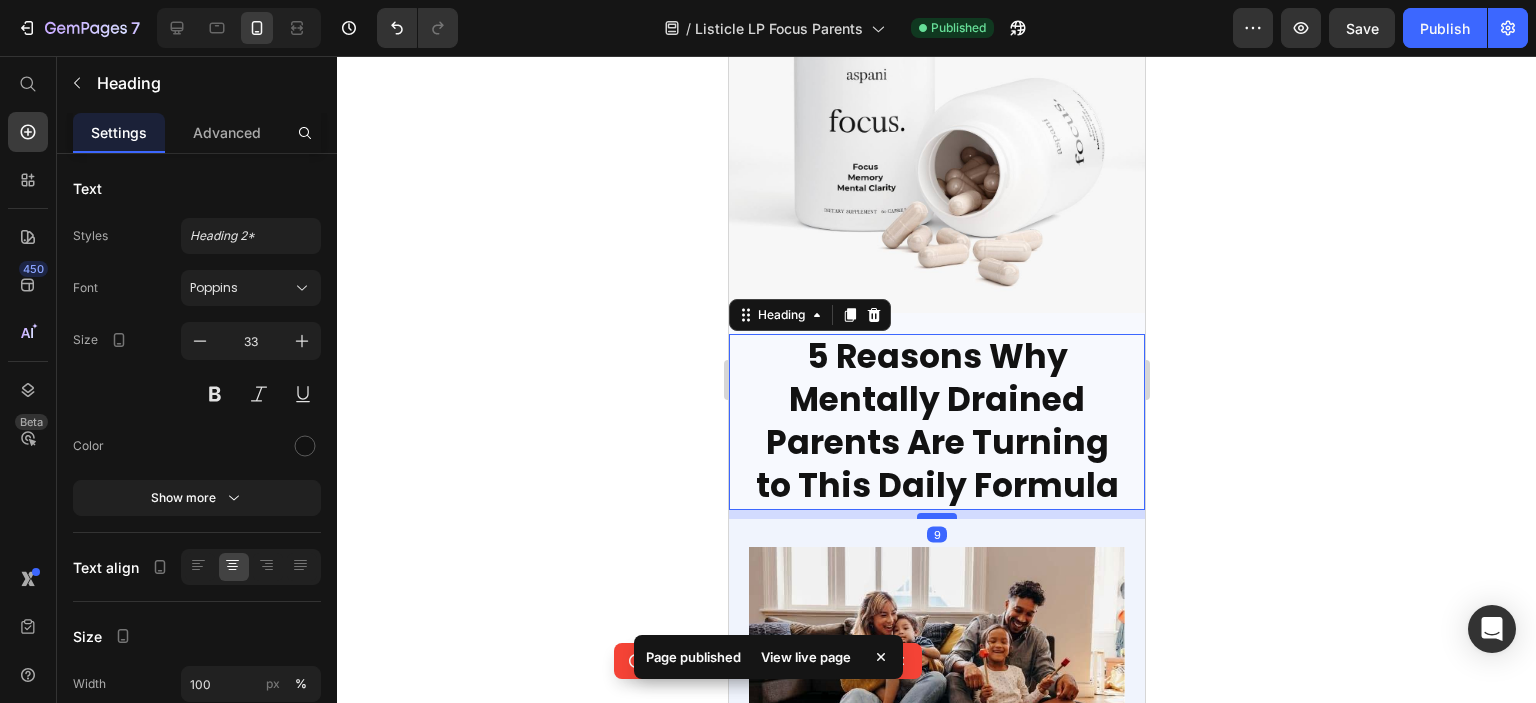 click at bounding box center (936, 516) 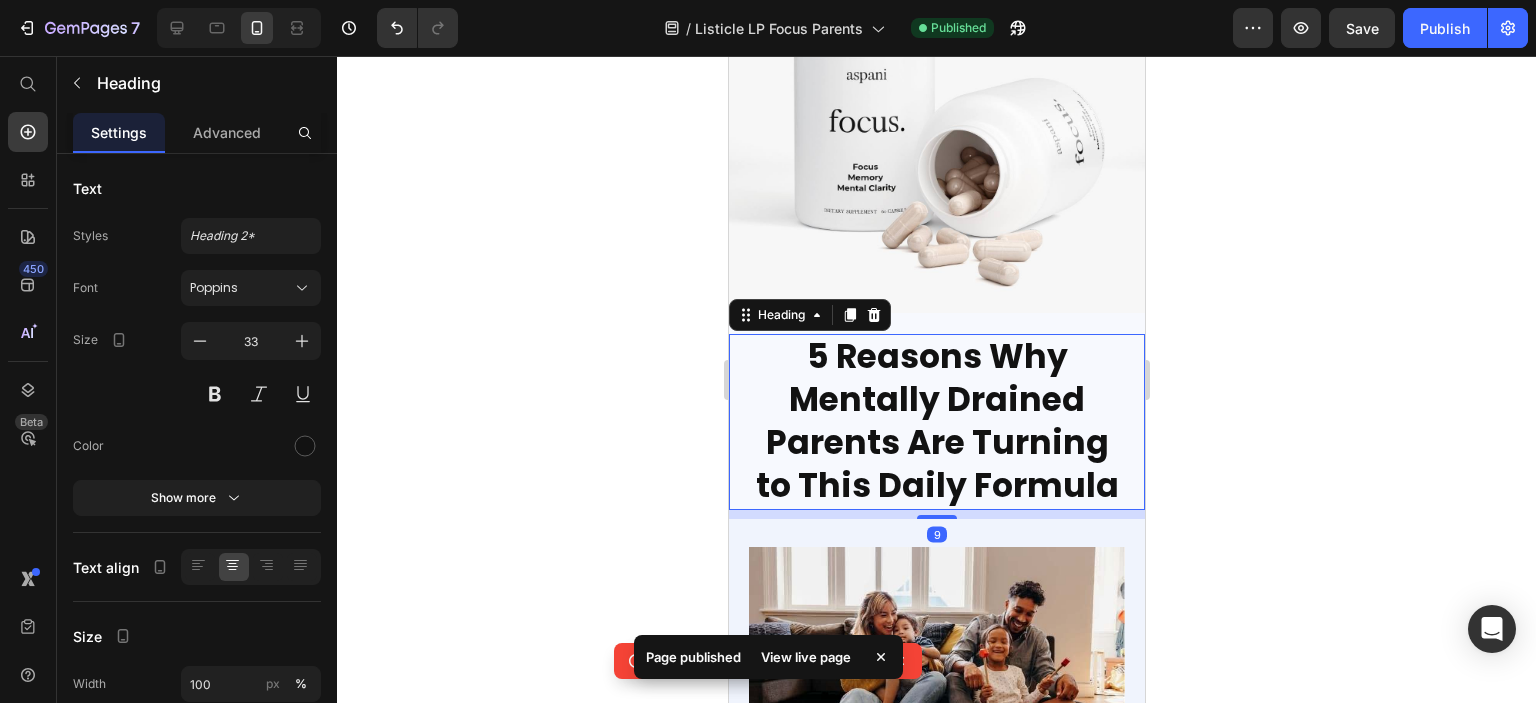 click 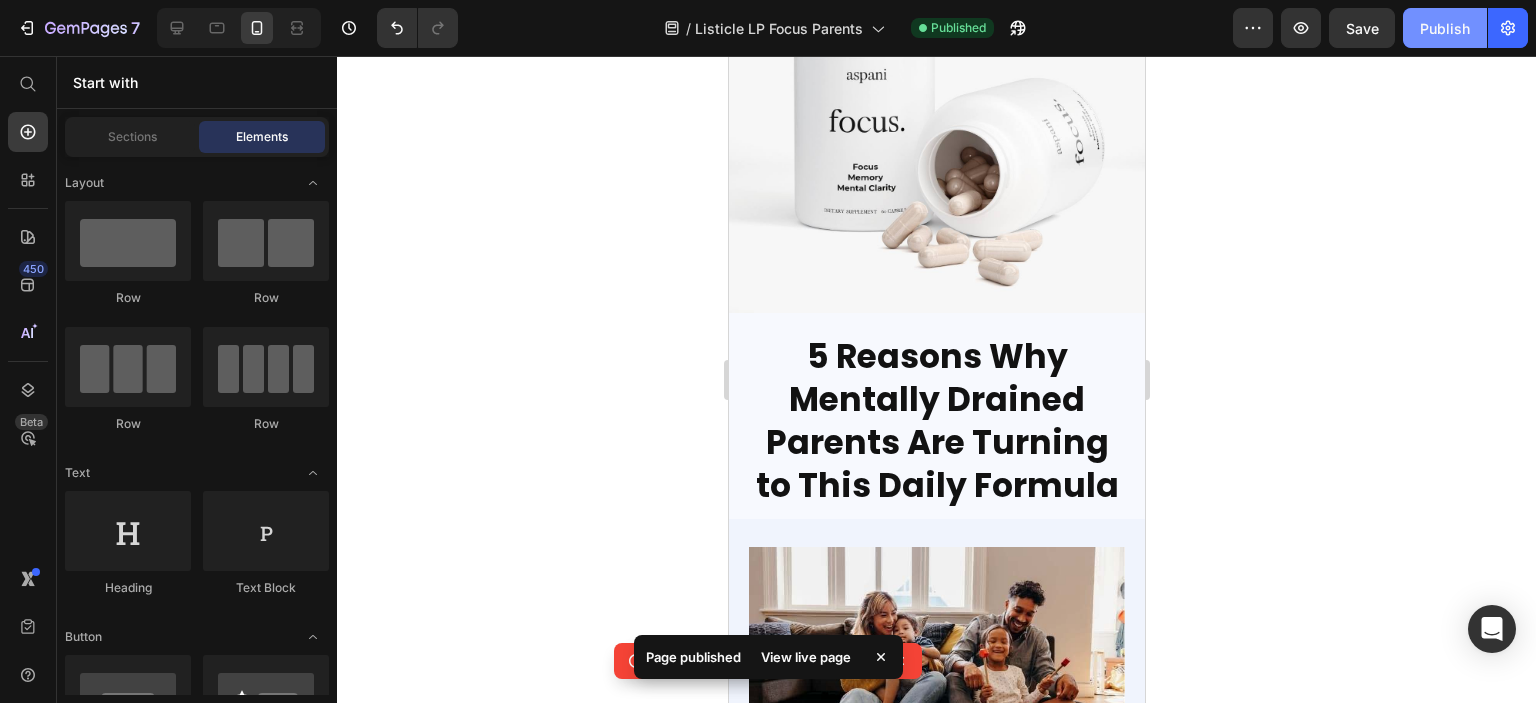 click on "Publish" 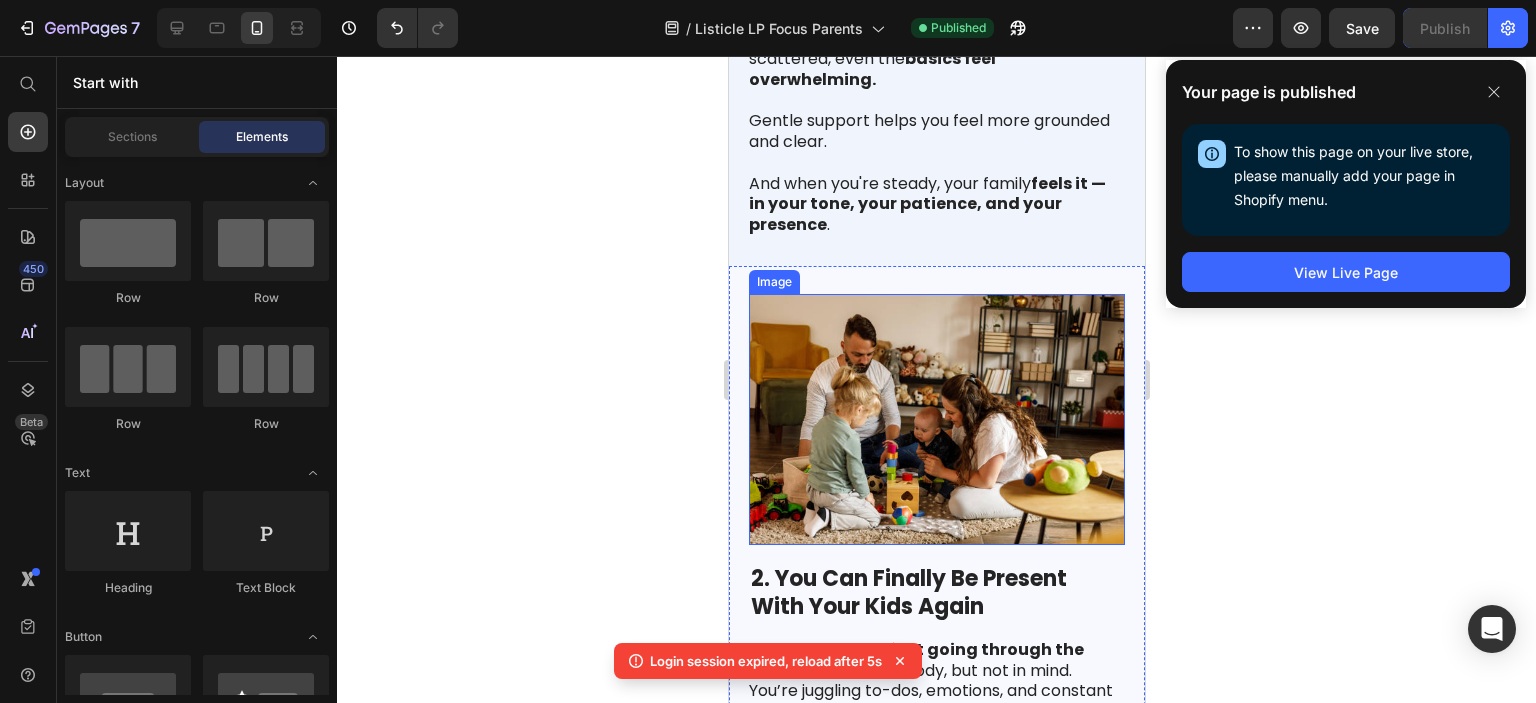 scroll, scrollTop: 1300, scrollLeft: 0, axis: vertical 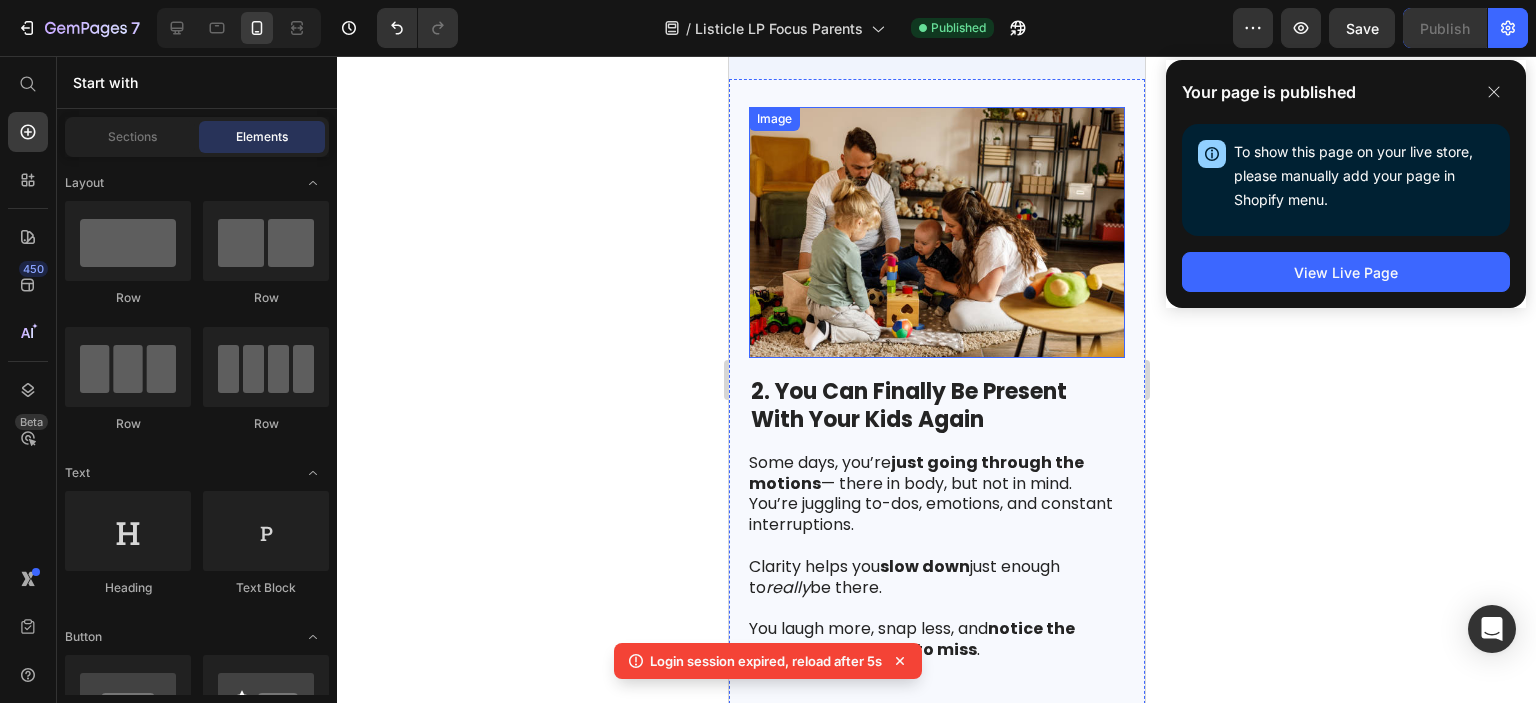 click at bounding box center [936, 232] 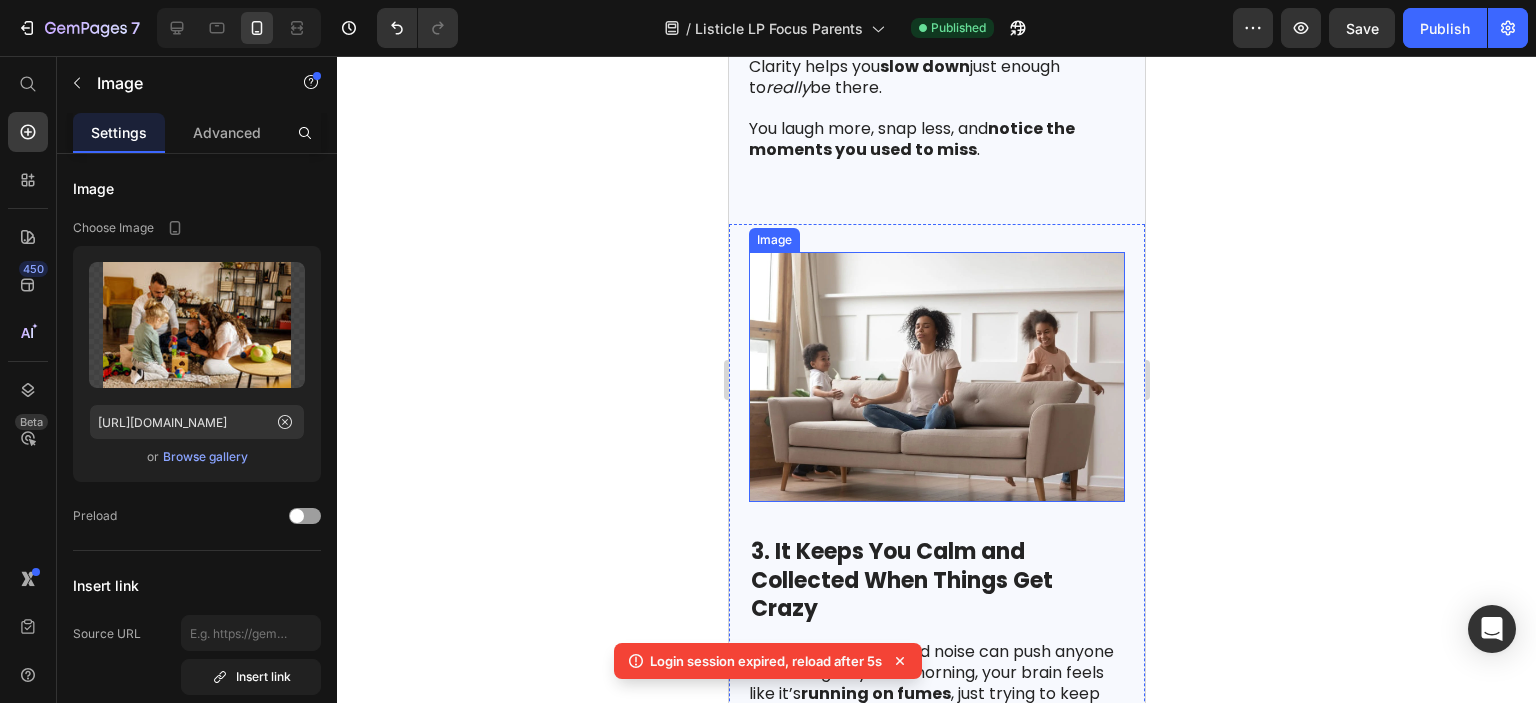 click at bounding box center (936, 377) 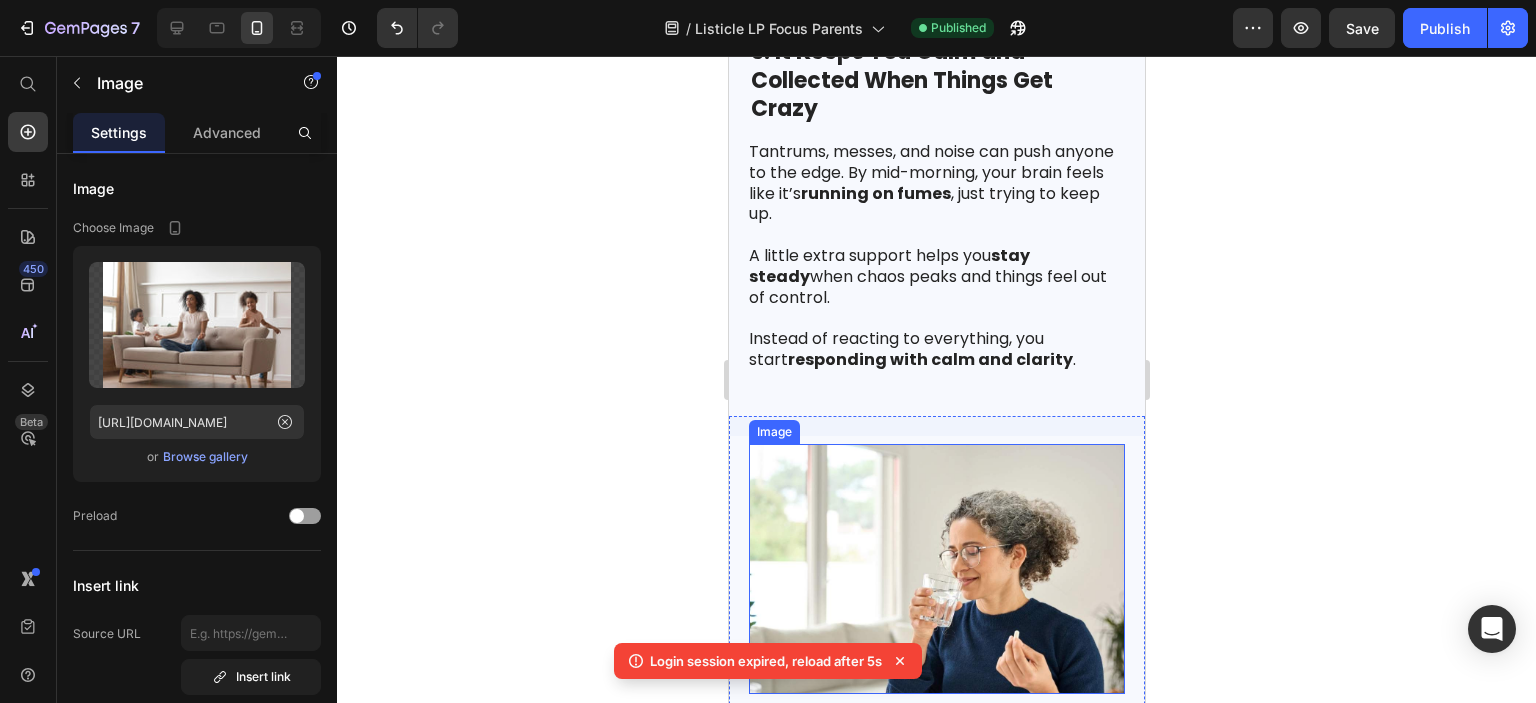 click at bounding box center [936, 569] 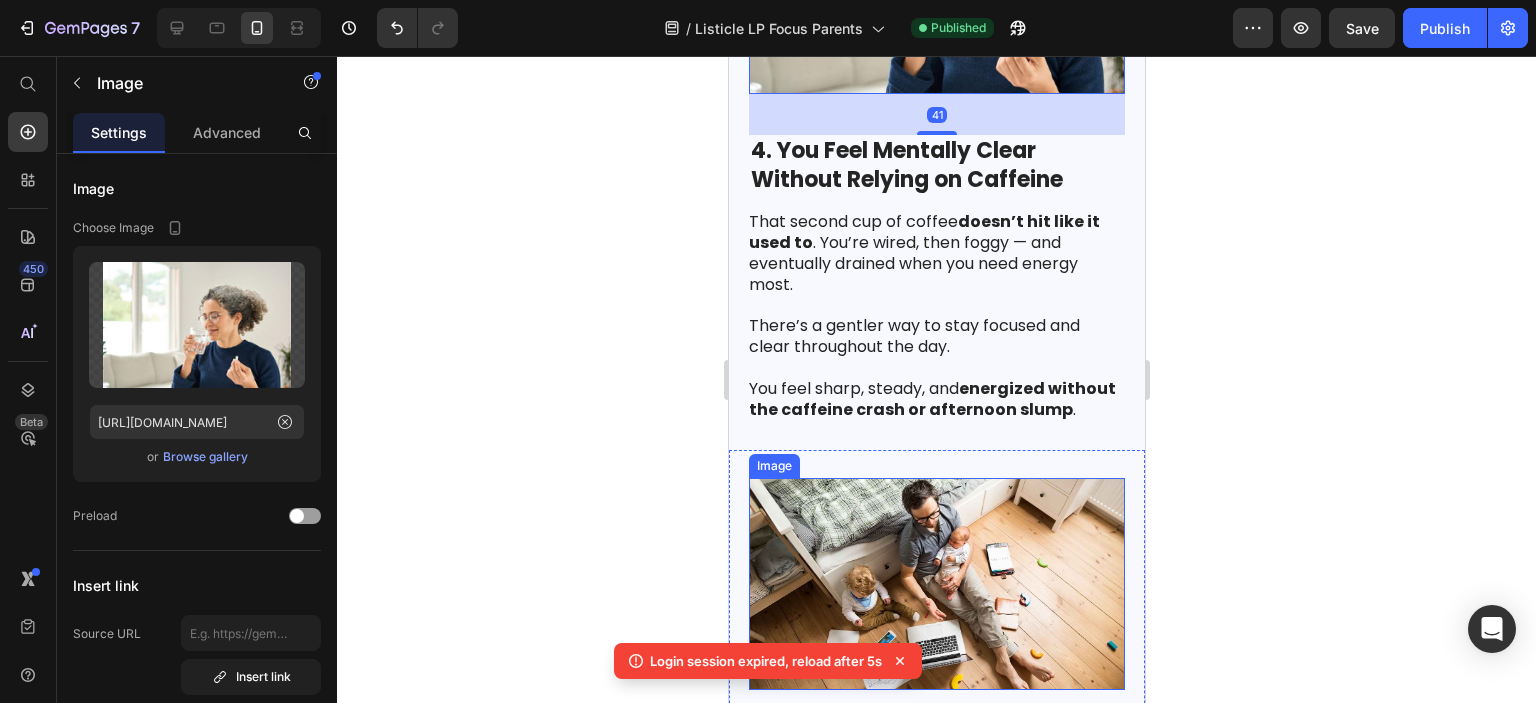 click at bounding box center (936, 584) 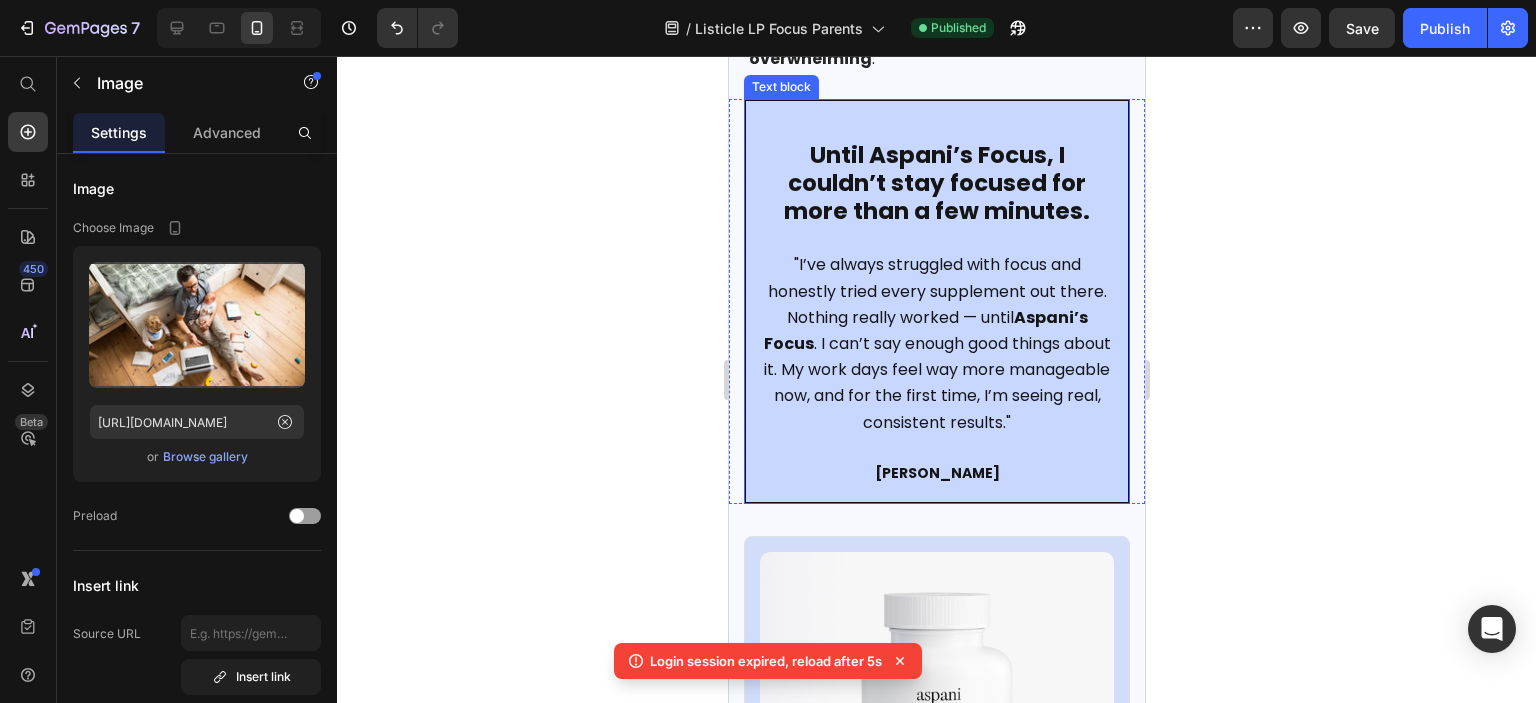 scroll, scrollTop: 4200, scrollLeft: 0, axis: vertical 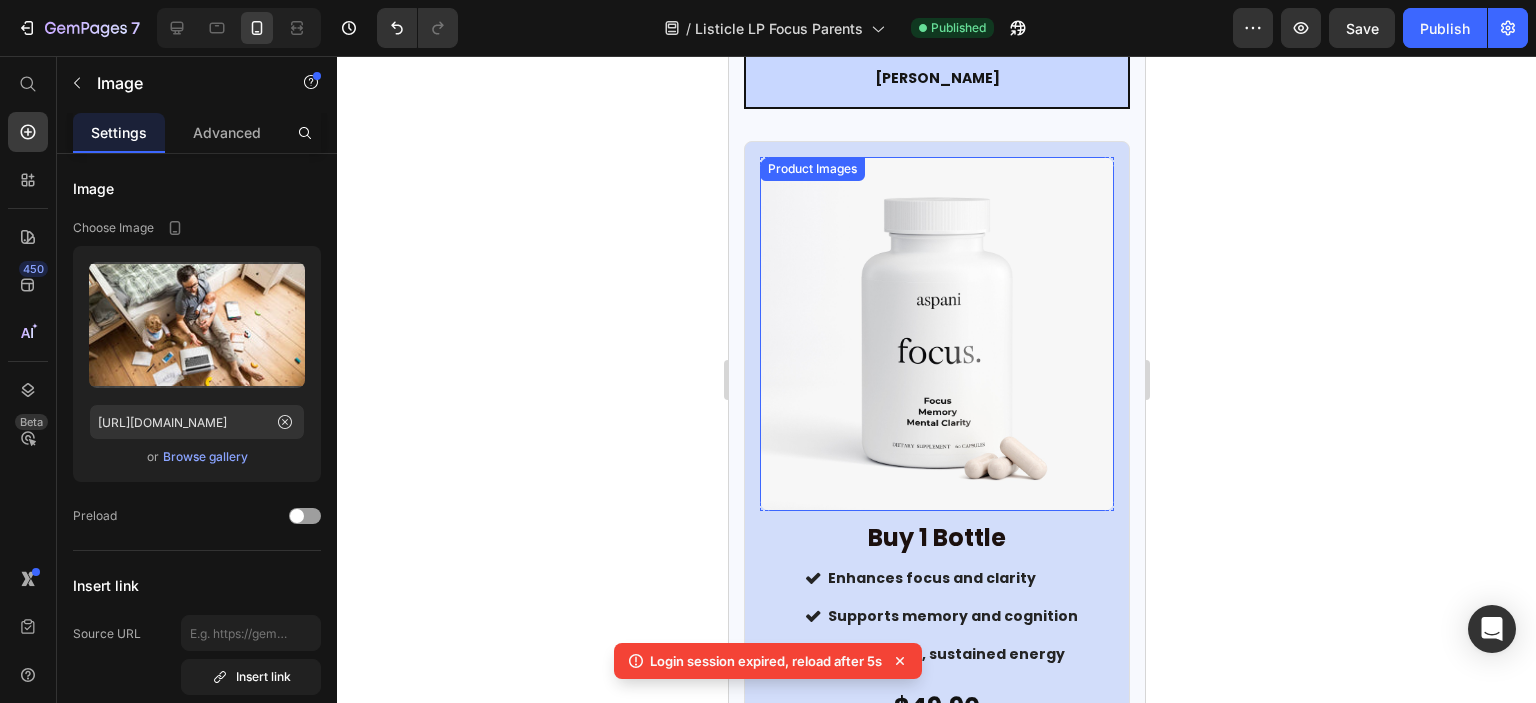 click at bounding box center [936, 334] 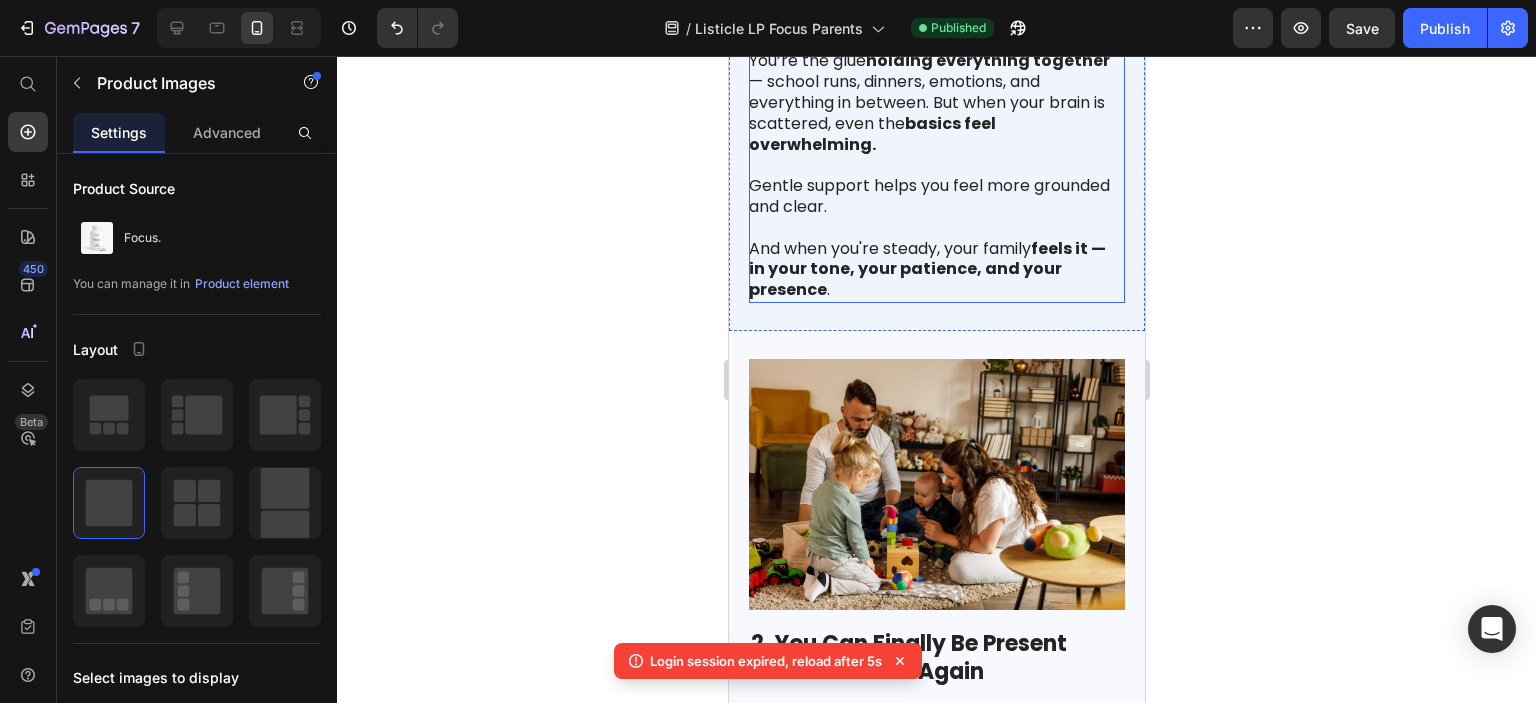scroll, scrollTop: 1299, scrollLeft: 0, axis: vertical 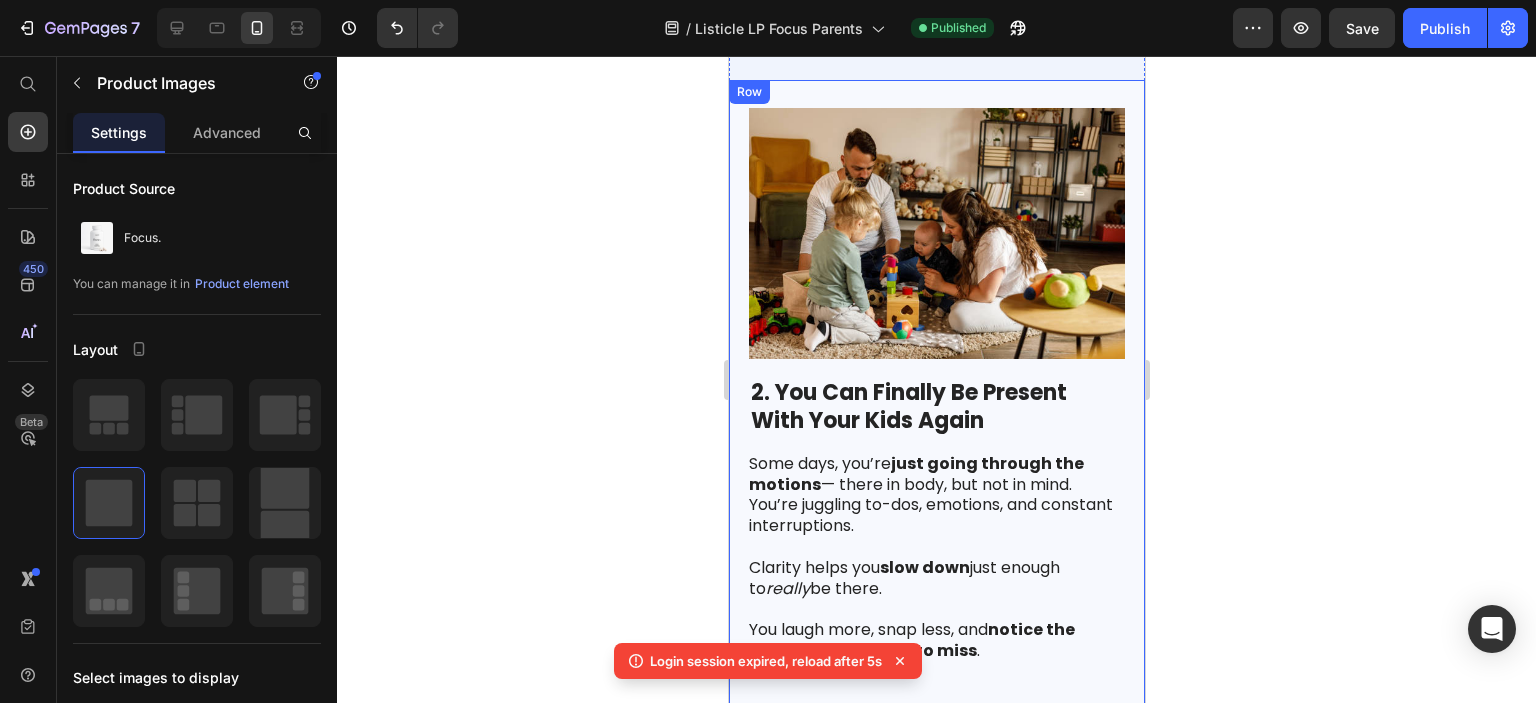 click 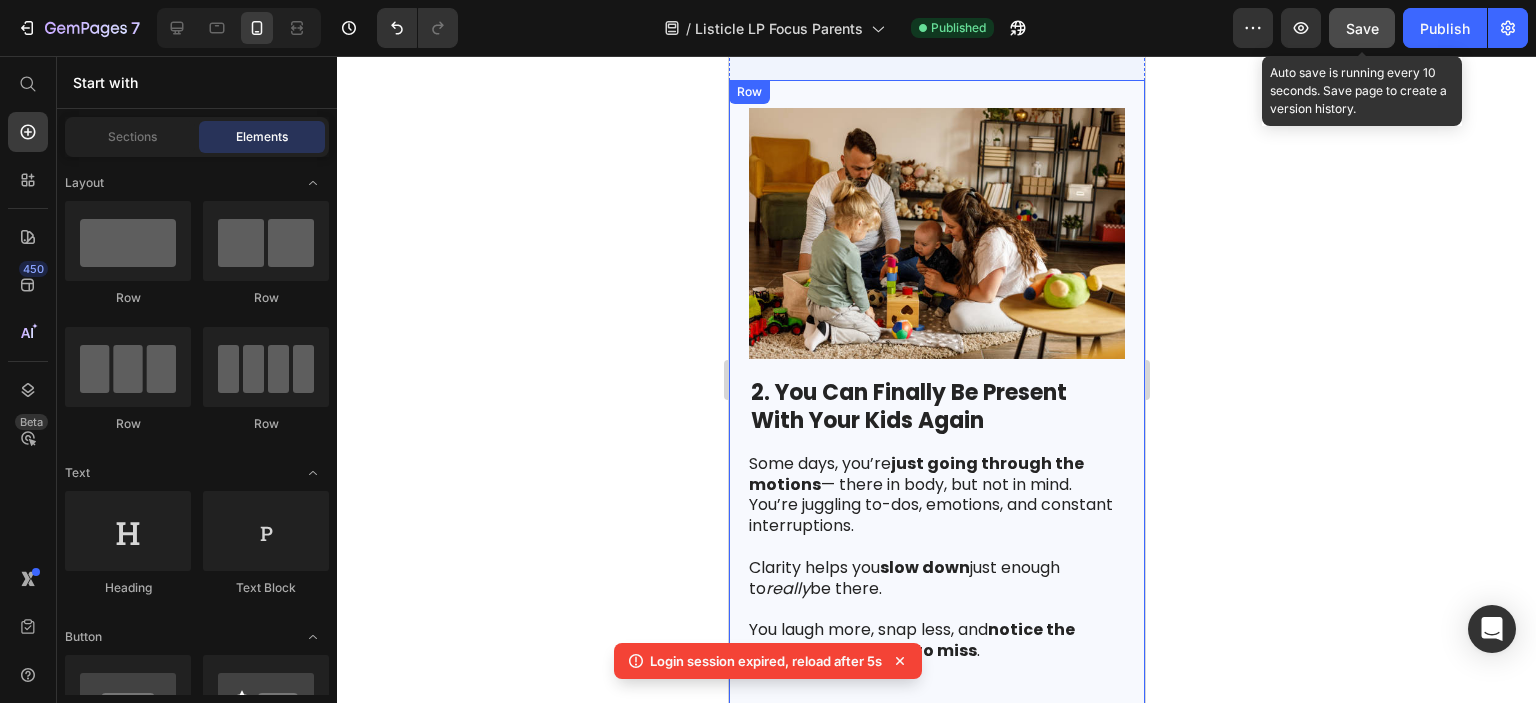click on "Save" at bounding box center [1362, 28] 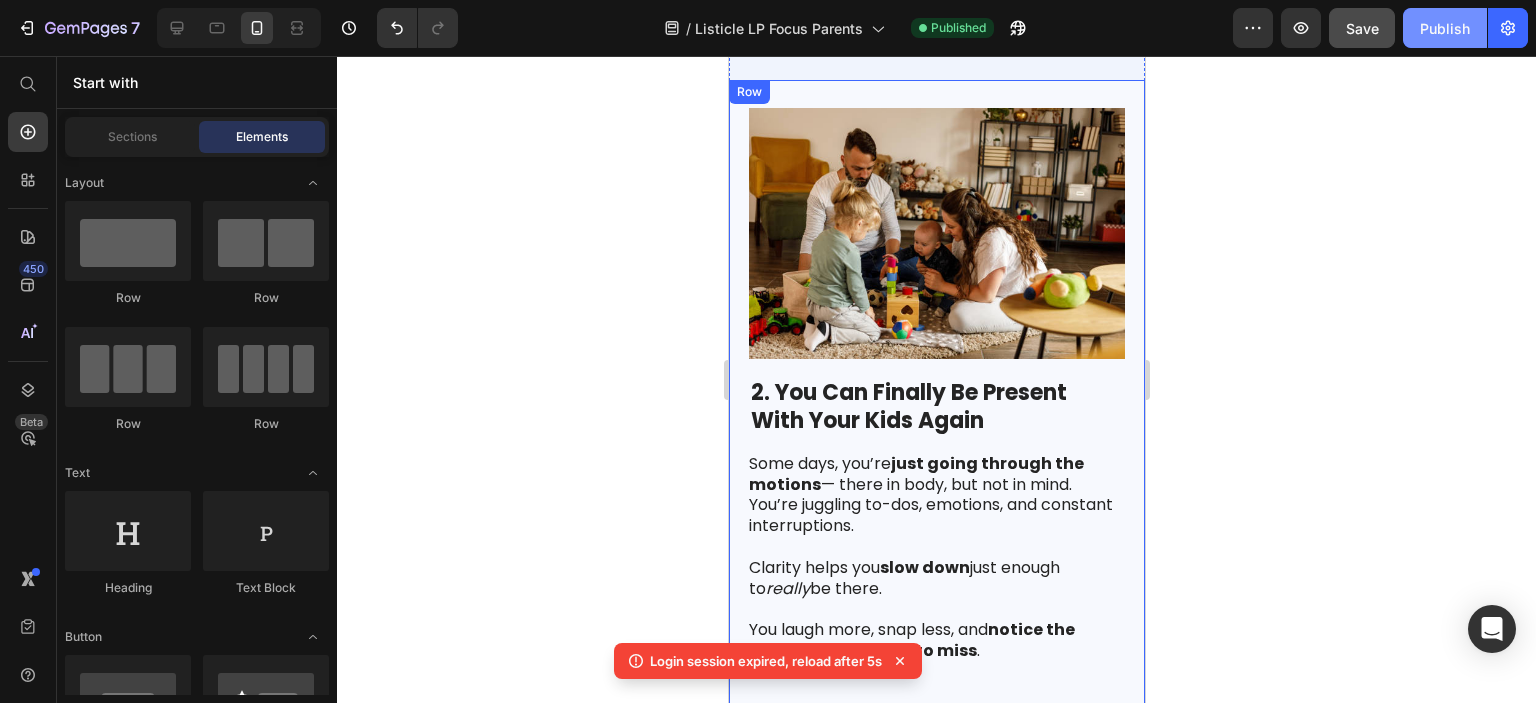 click on "Publish" at bounding box center [1445, 28] 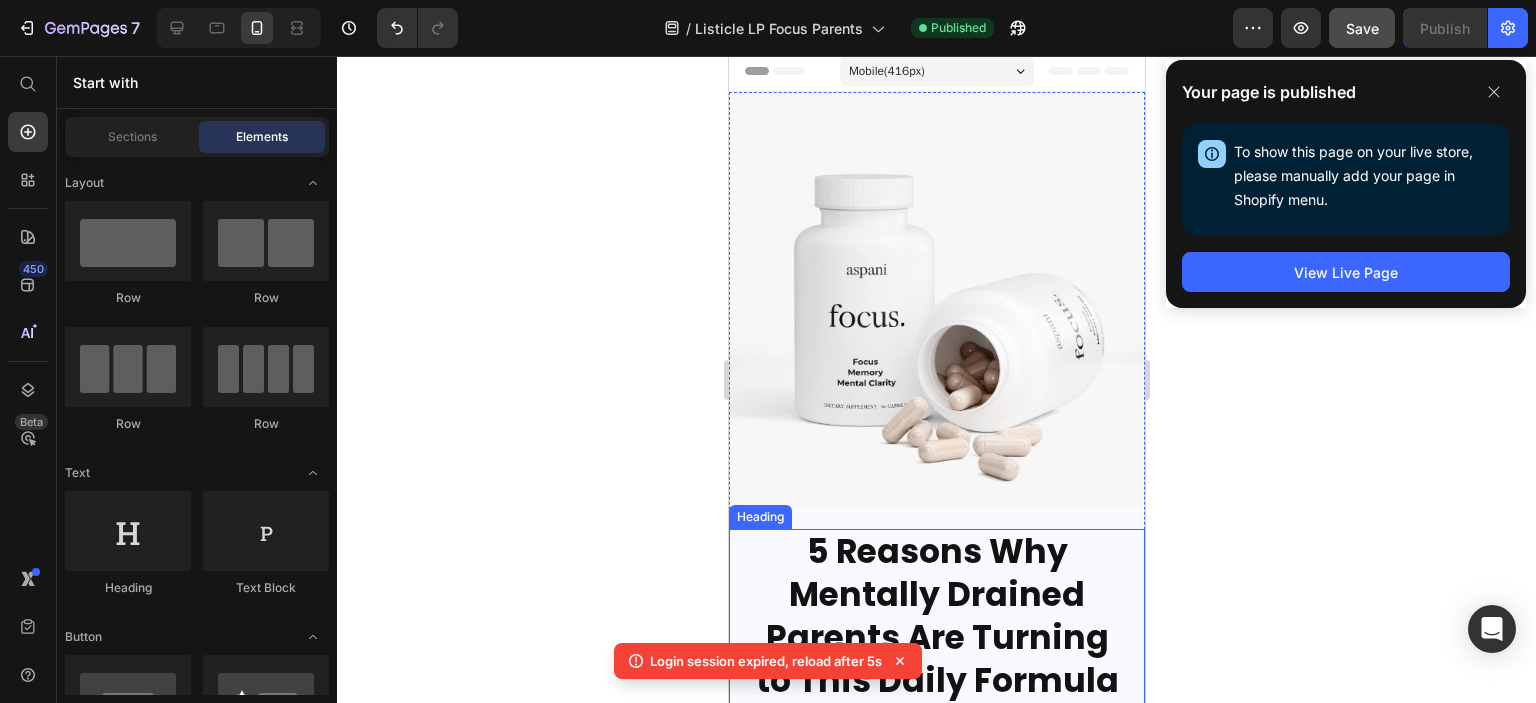 scroll, scrollTop: 0, scrollLeft: 0, axis: both 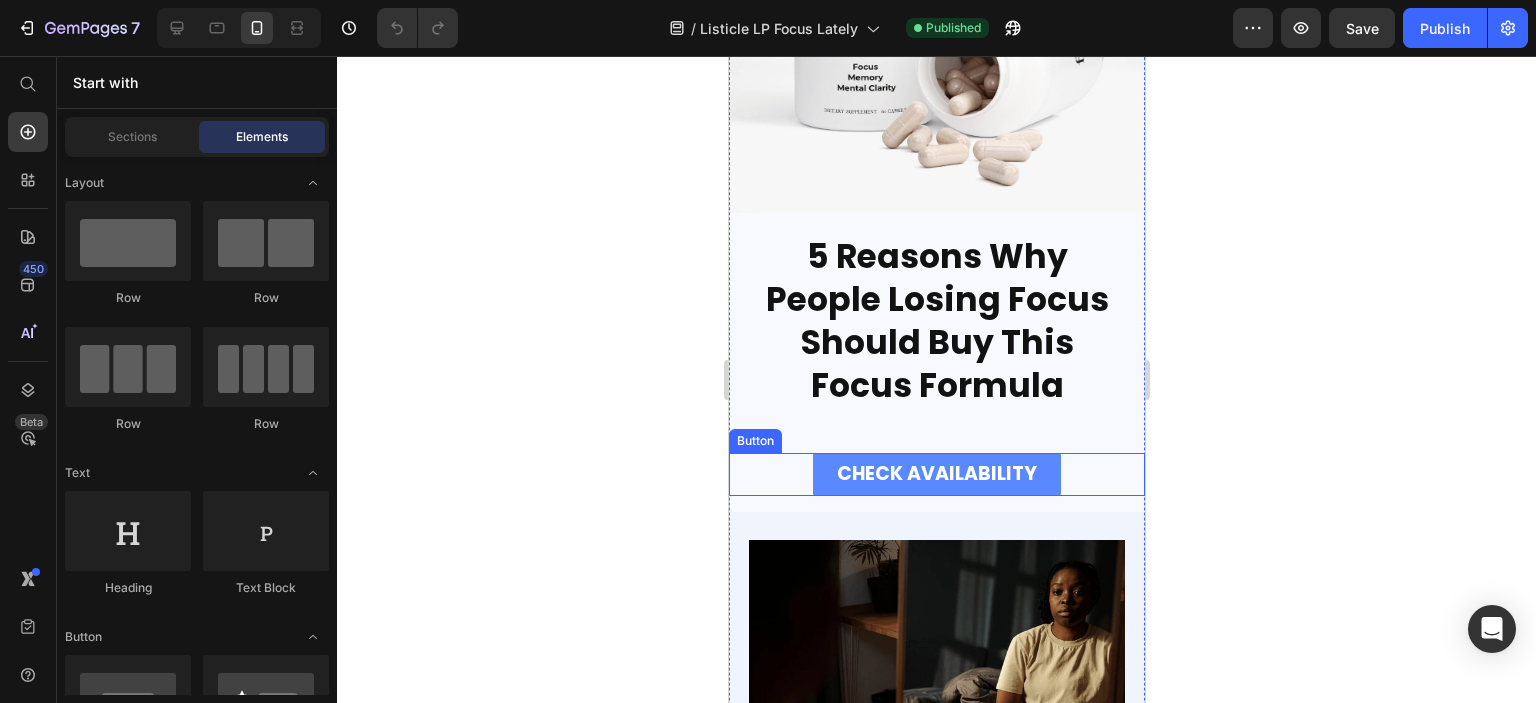 click on "CHECK AVAILABILITY Button" at bounding box center (936, 474) 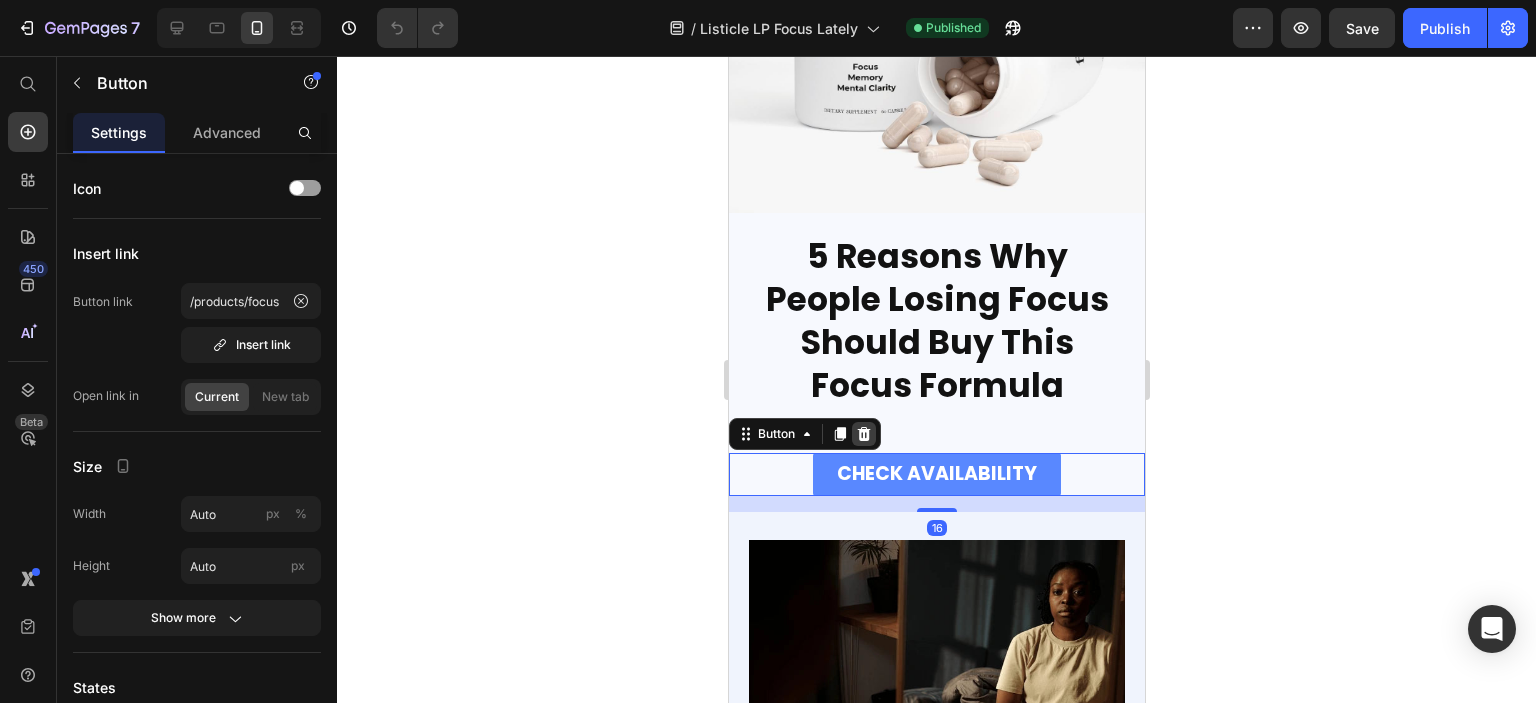 click at bounding box center (863, 434) 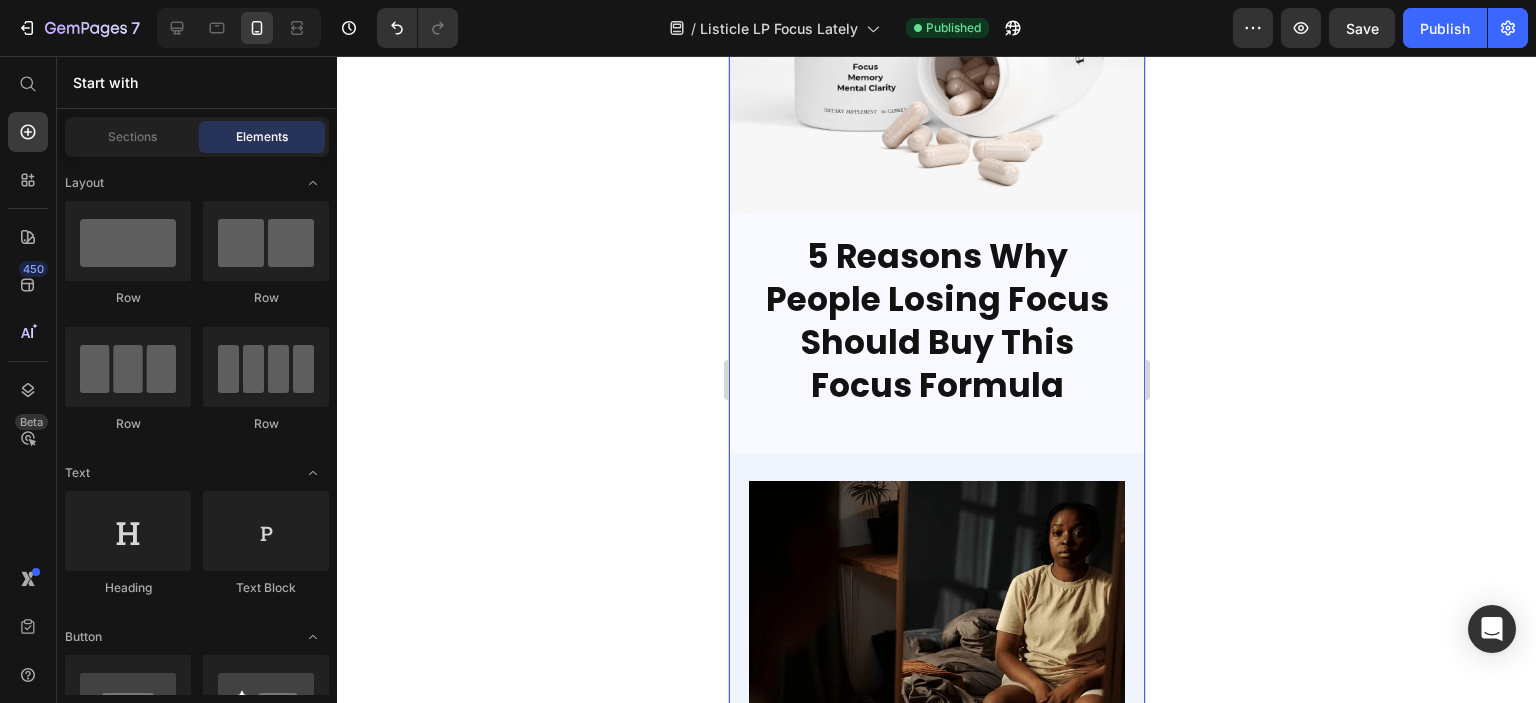 click on "Image 5 Reasons Why People Losing Focus Should Buy This Focus Formula Heading" at bounding box center (936, 125) 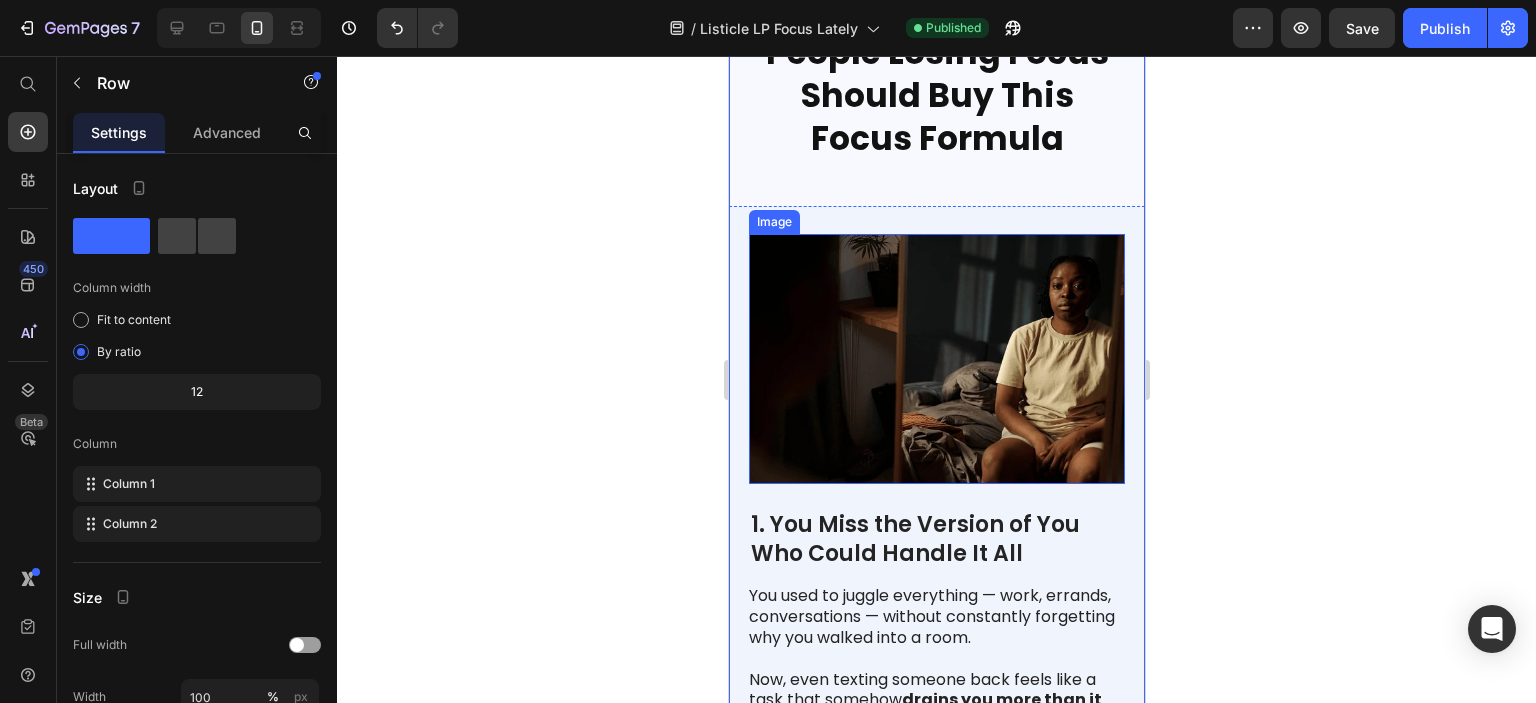 scroll, scrollTop: 400, scrollLeft: 0, axis: vertical 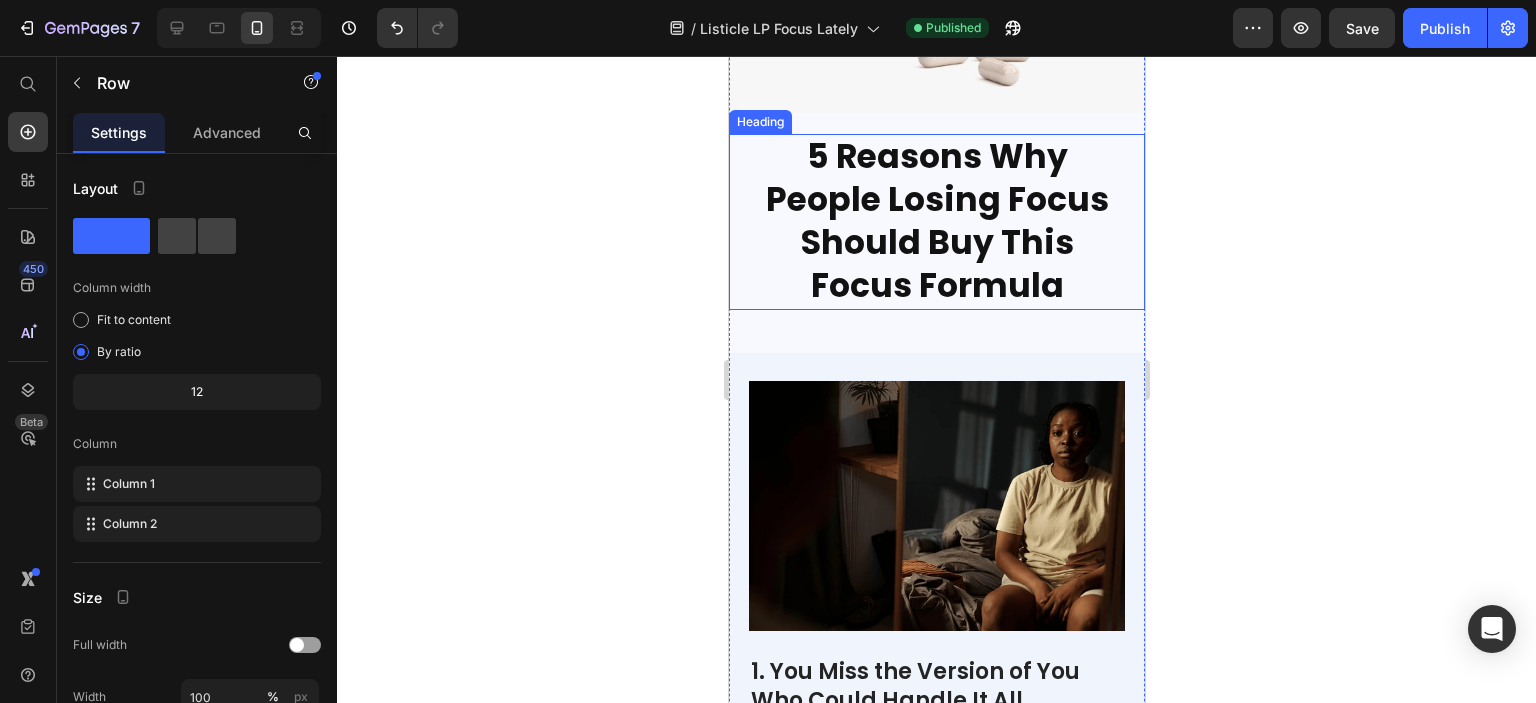 click on "5 Reasons Why People Losing Focus Should Buy This Focus Formula" at bounding box center (936, 222) 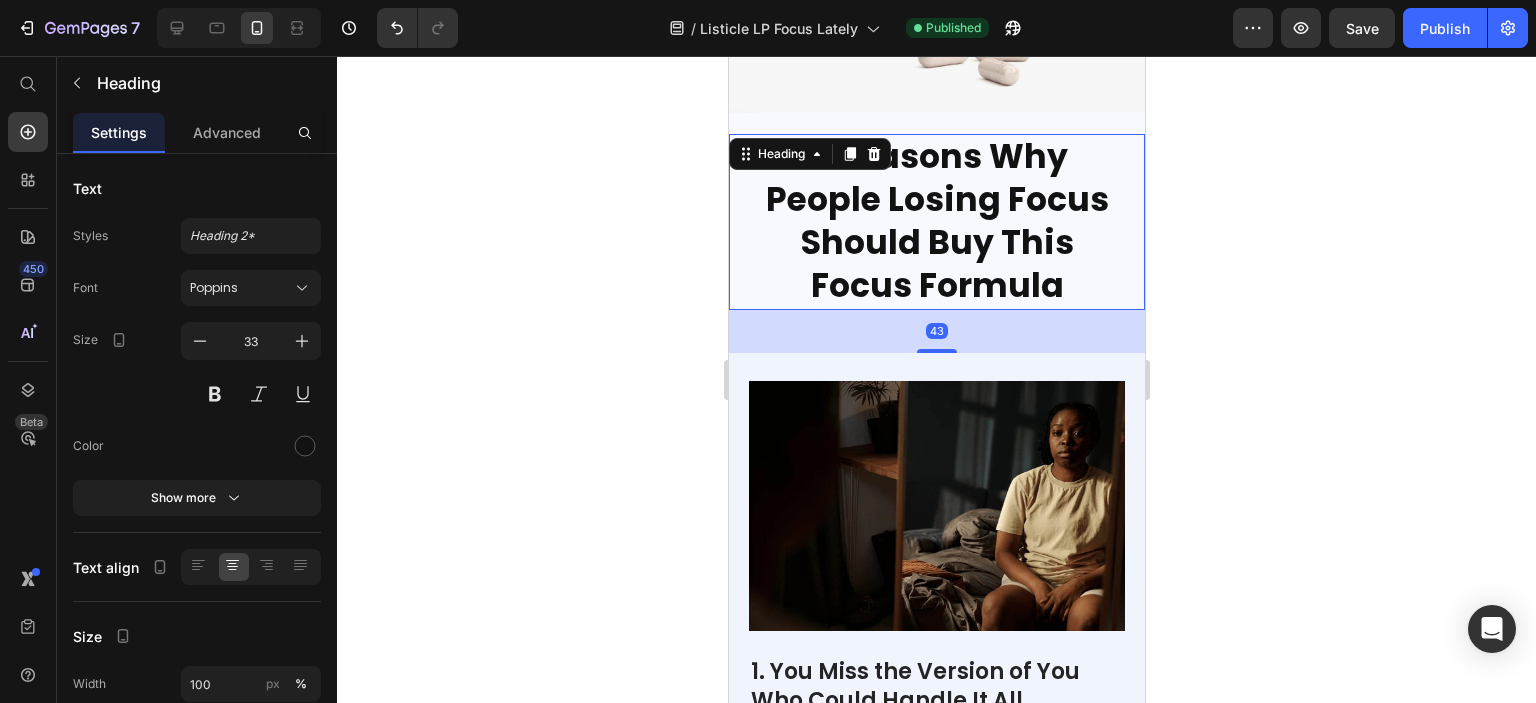 click on "5 Reasons Why People Losing Focus Should Buy This Focus Formula" at bounding box center [936, 222] 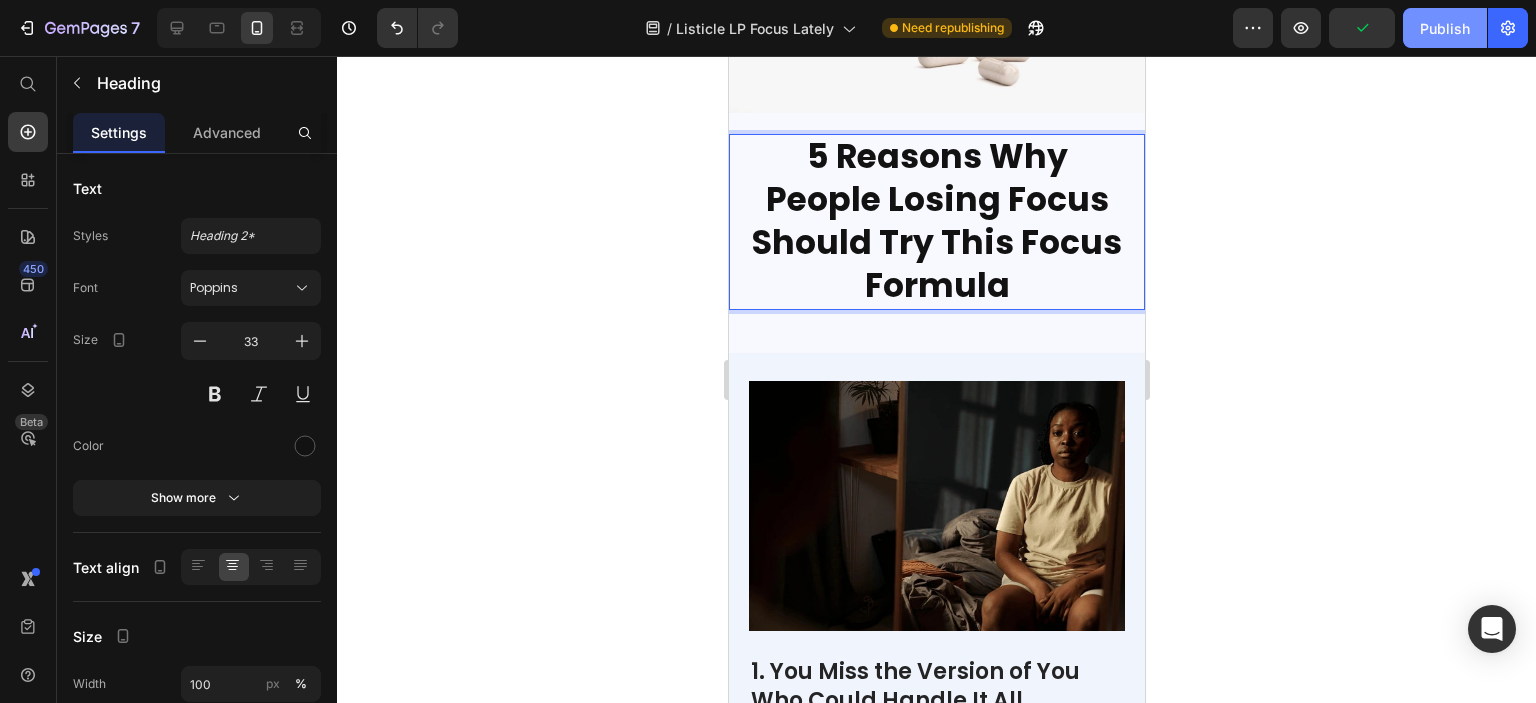 click on "Publish" 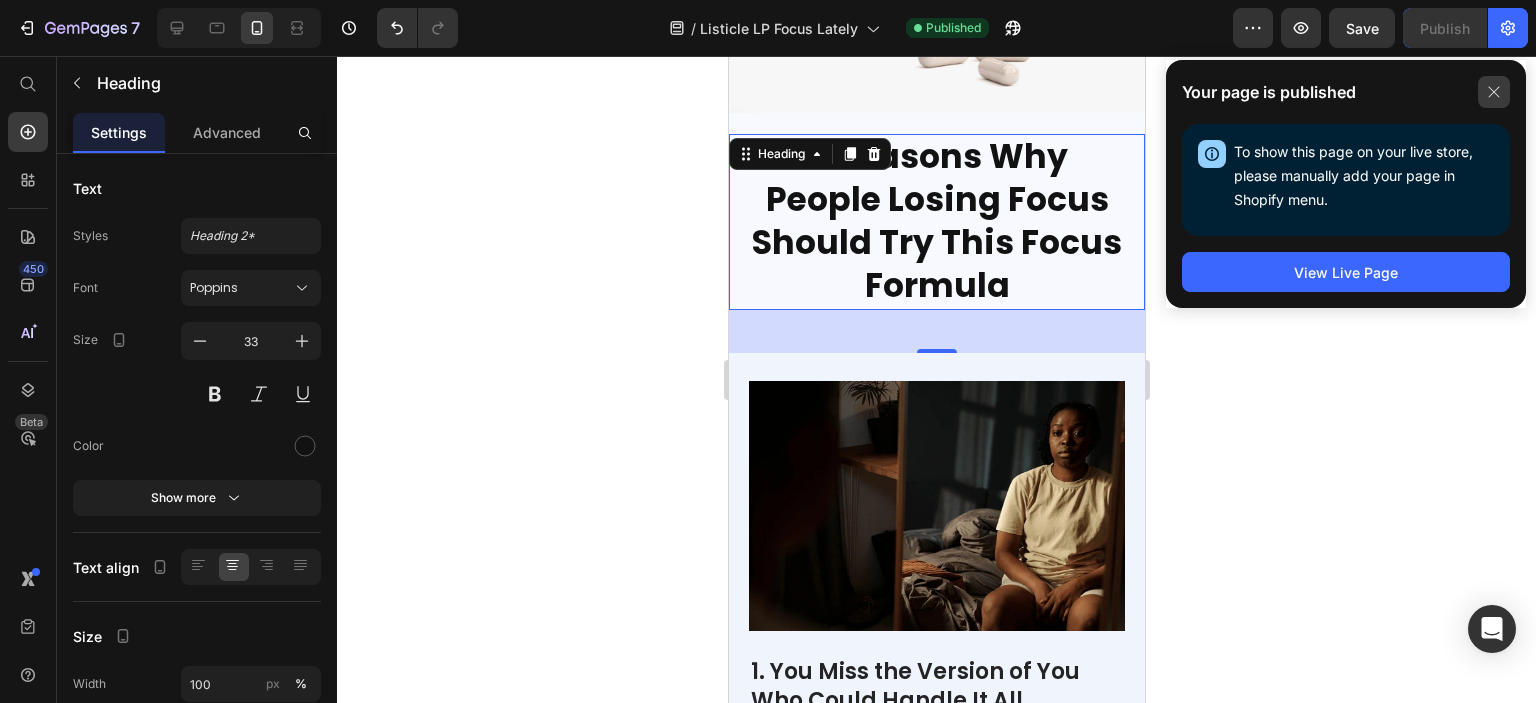 click 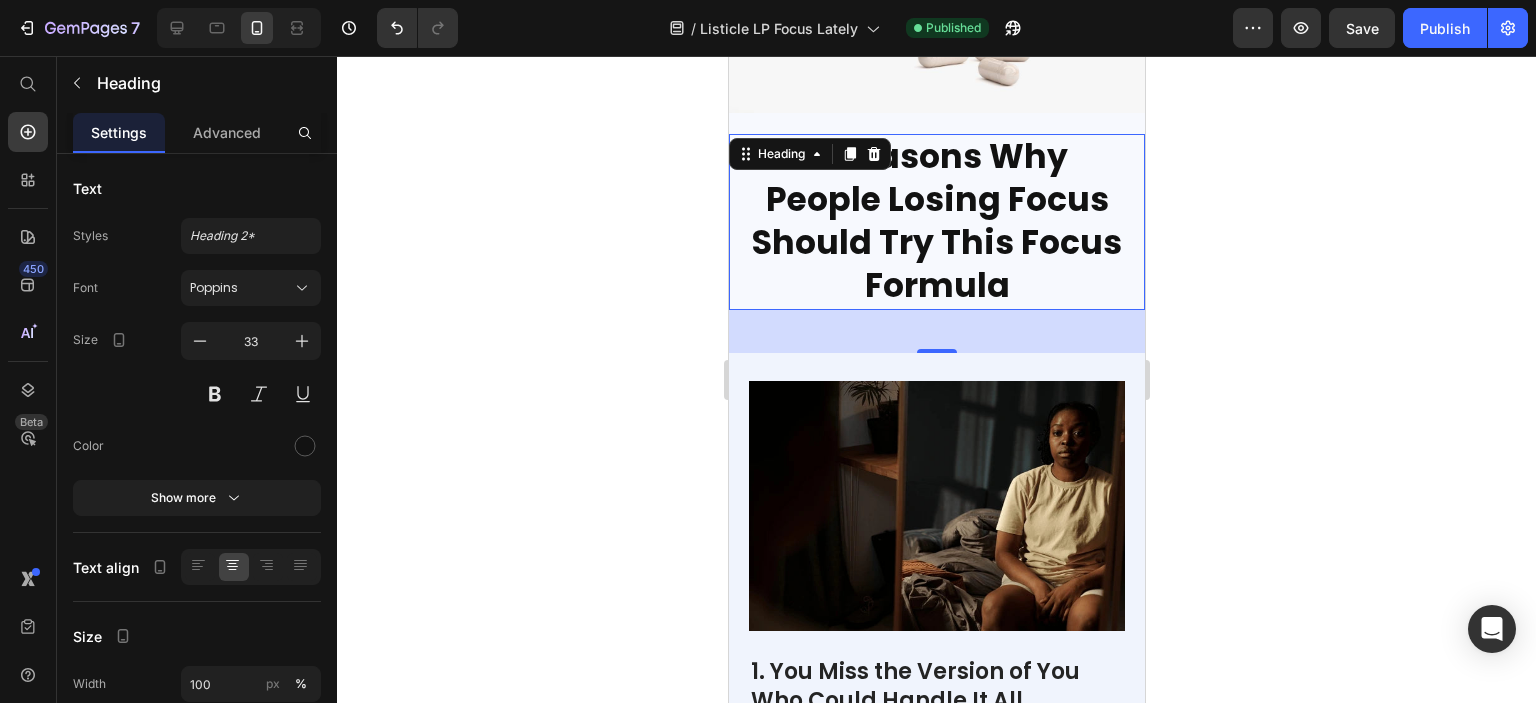 click 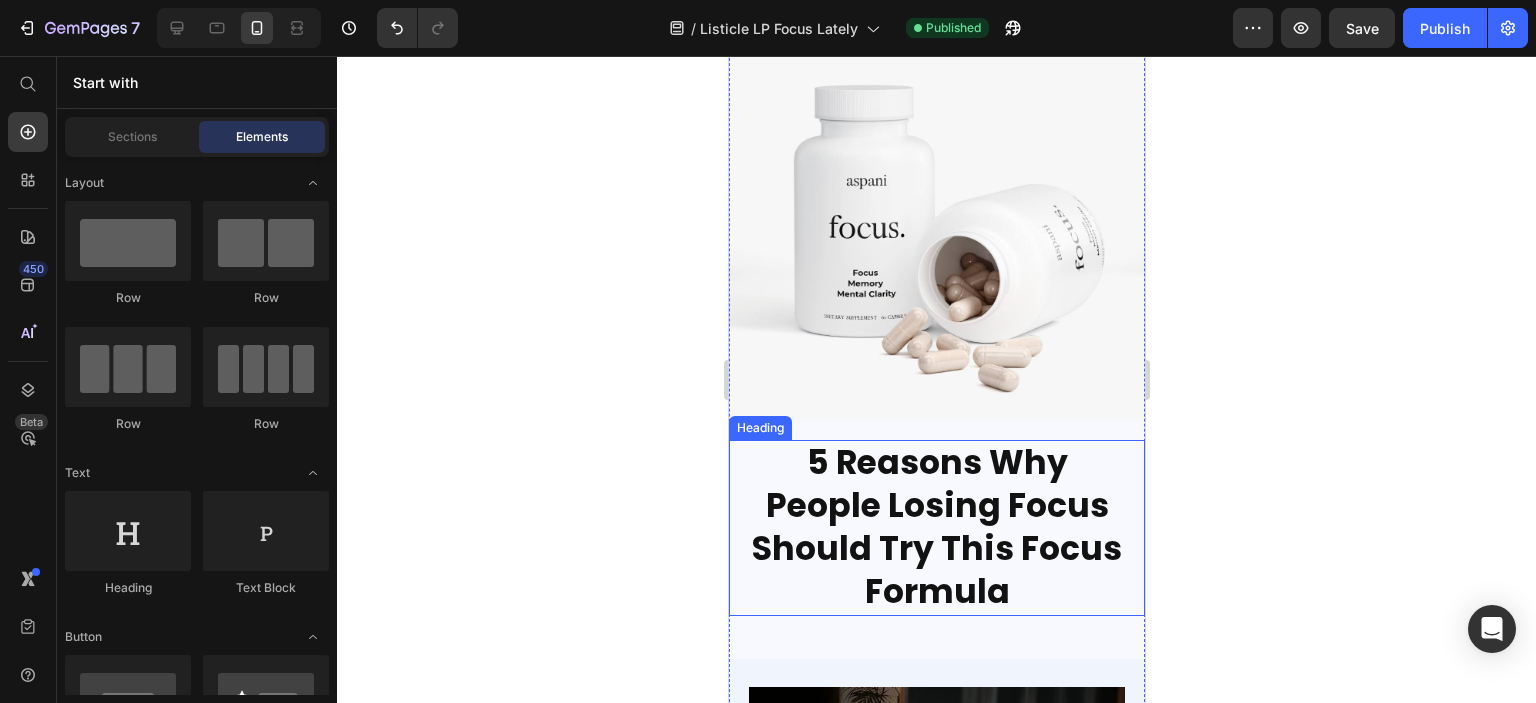 scroll, scrollTop: 0, scrollLeft: 0, axis: both 